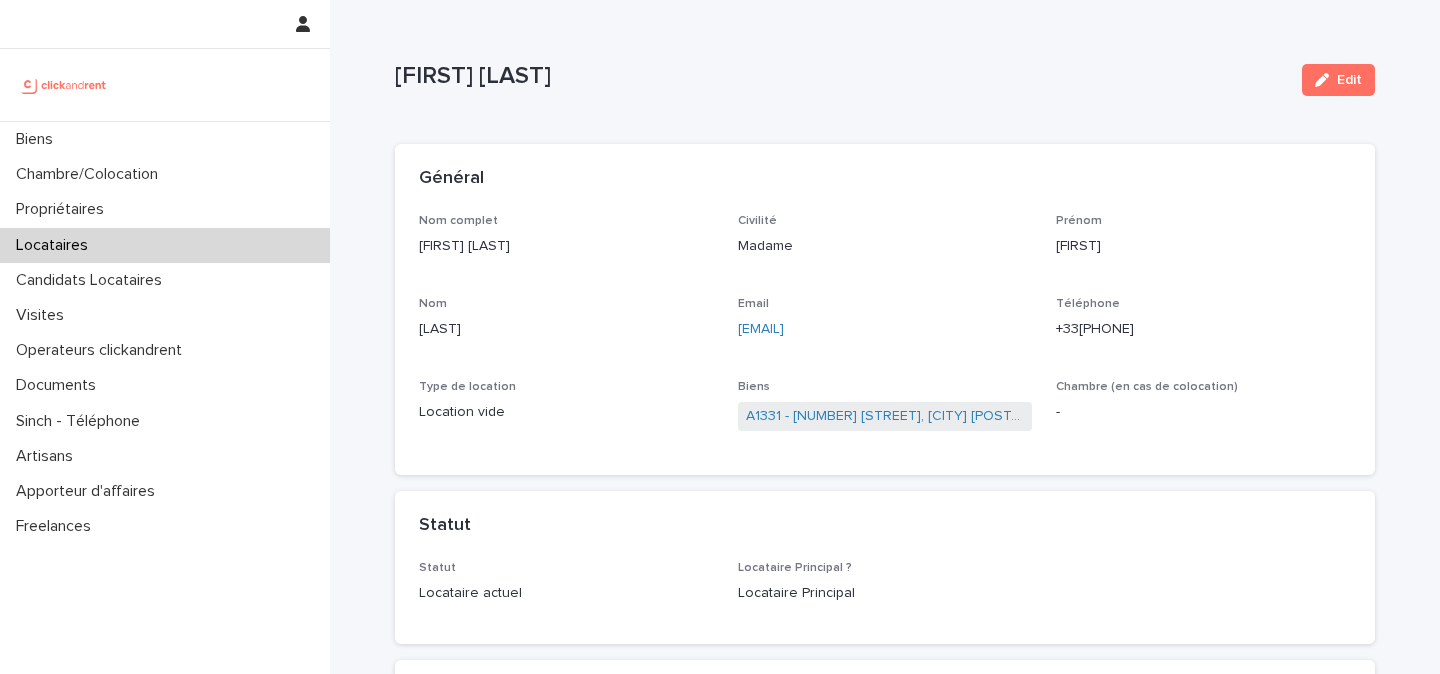 scroll, scrollTop: 0, scrollLeft: 0, axis: both 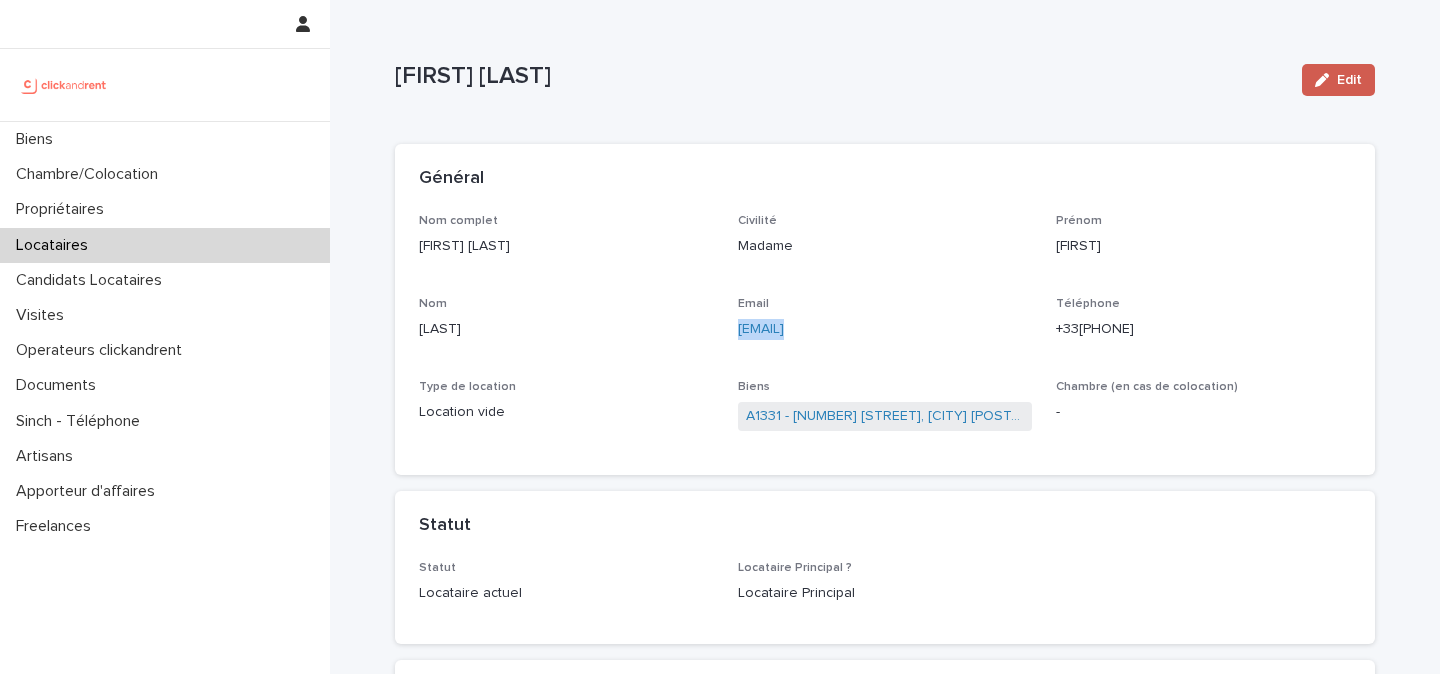 click on "Edit" at bounding box center [1349, 80] 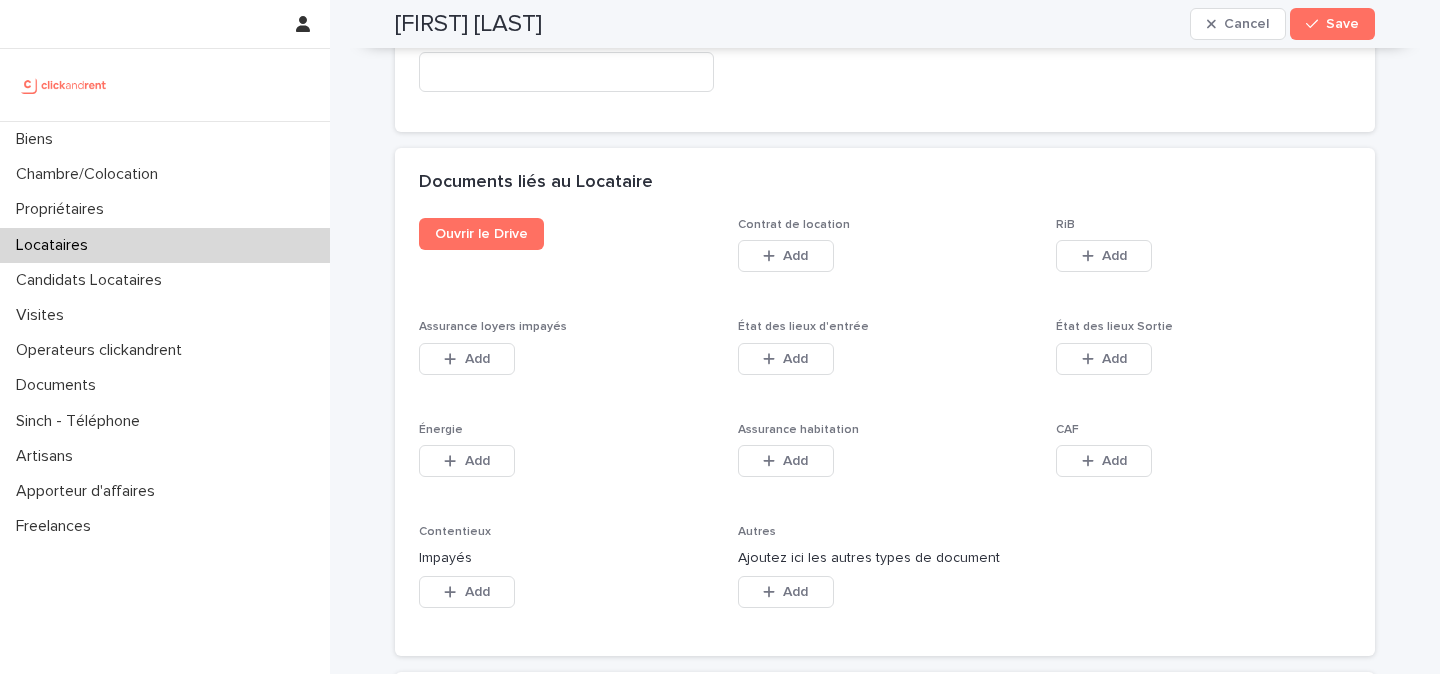 scroll, scrollTop: 3214, scrollLeft: 0, axis: vertical 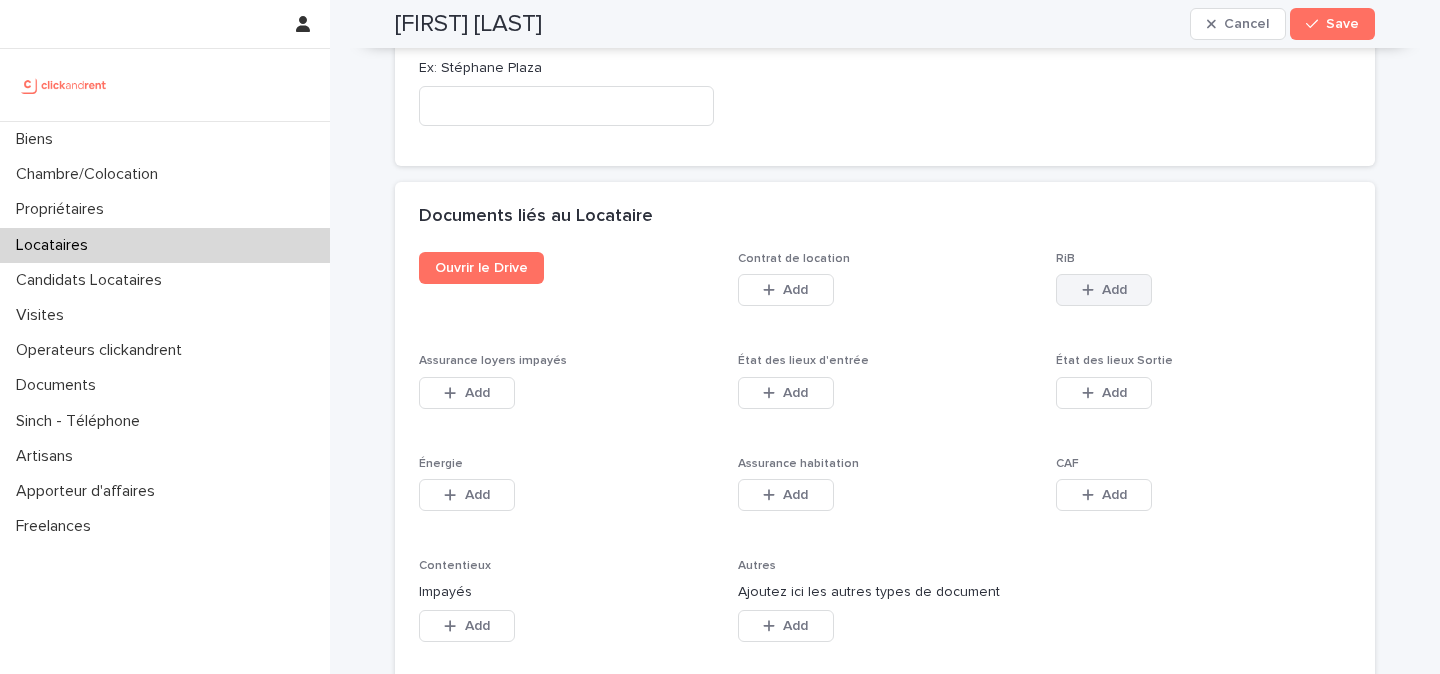click at bounding box center [1092, 290] 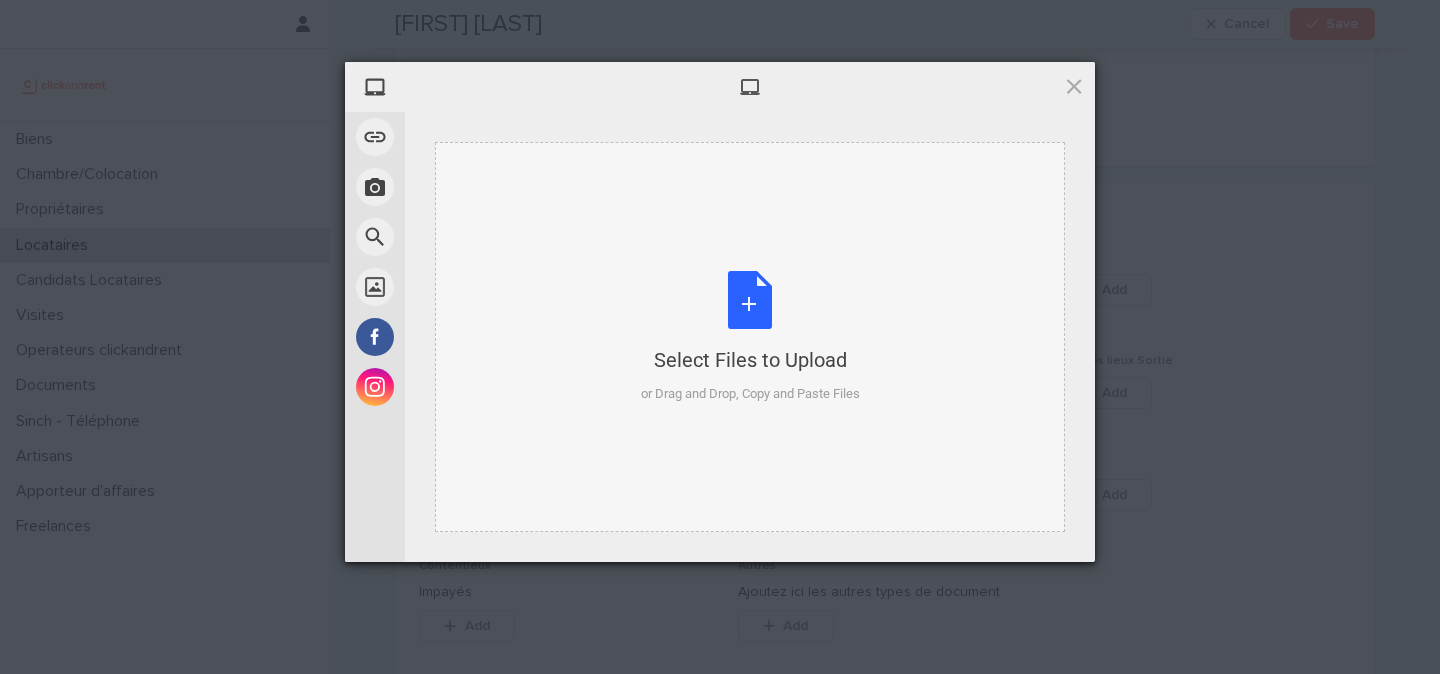 click on "Select Files to Upload
or Drag and Drop, Copy and Paste Files" at bounding box center [750, 337] 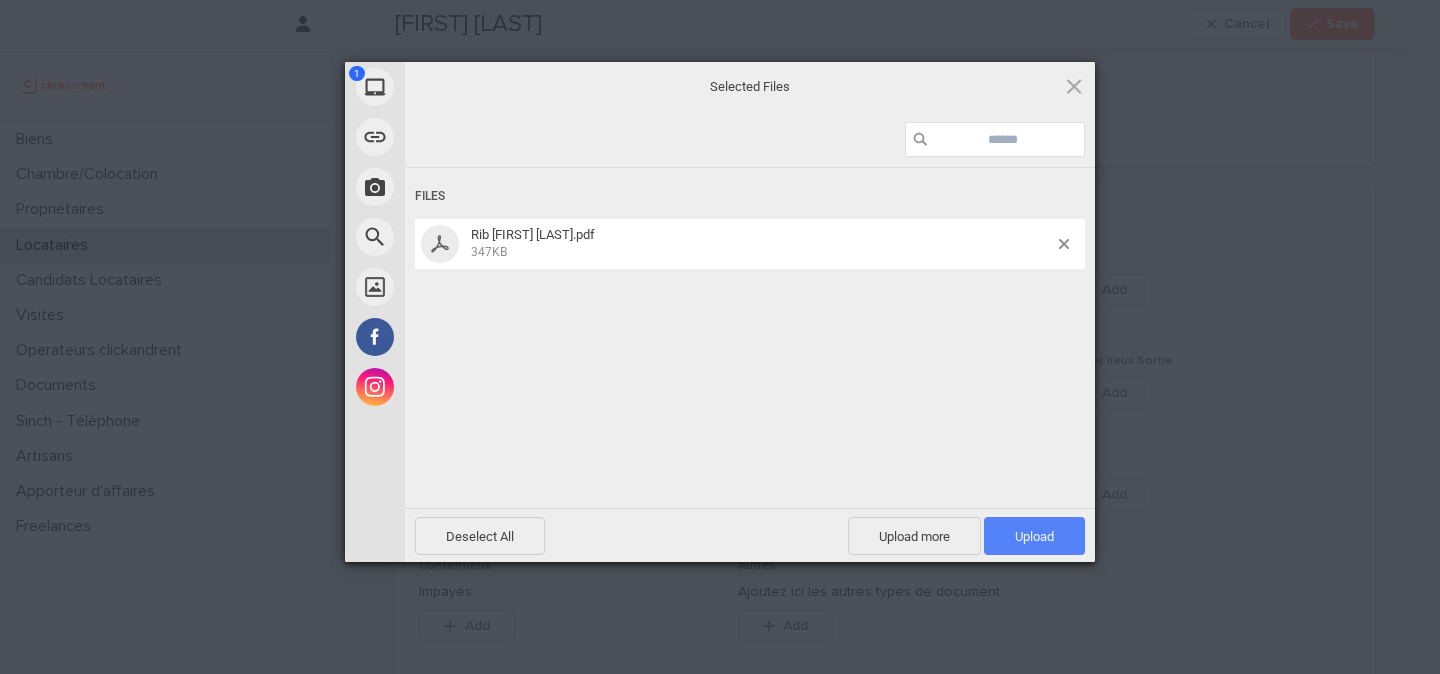 click on "Upload
1" at bounding box center [1034, 536] 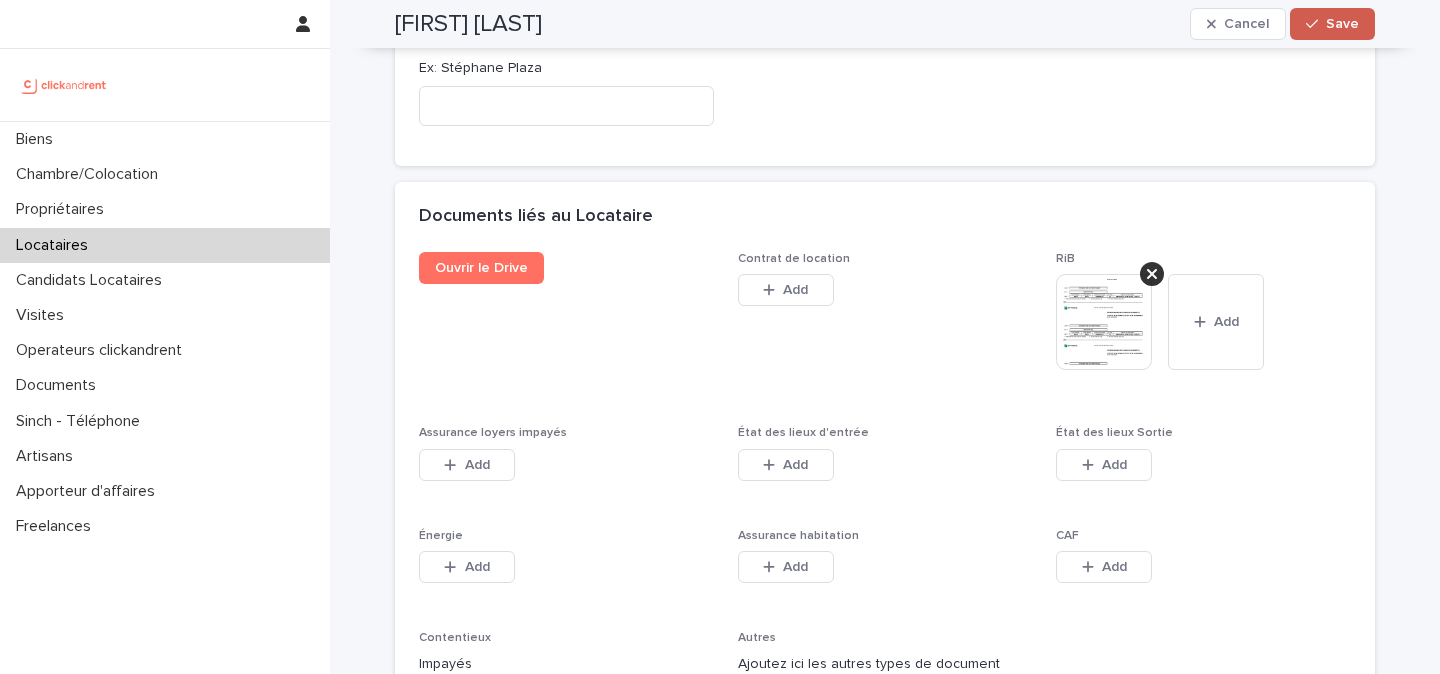 click on "Save" at bounding box center [1342, 24] 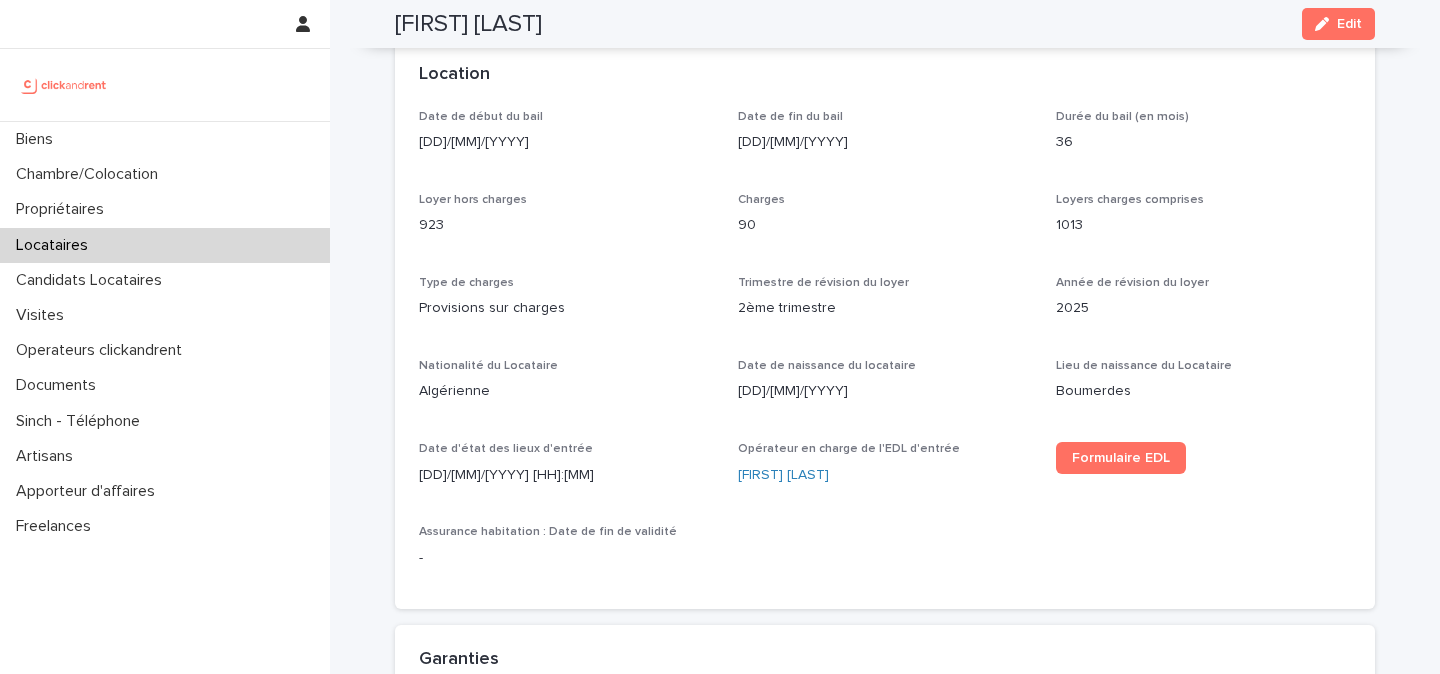 scroll, scrollTop: 403, scrollLeft: 0, axis: vertical 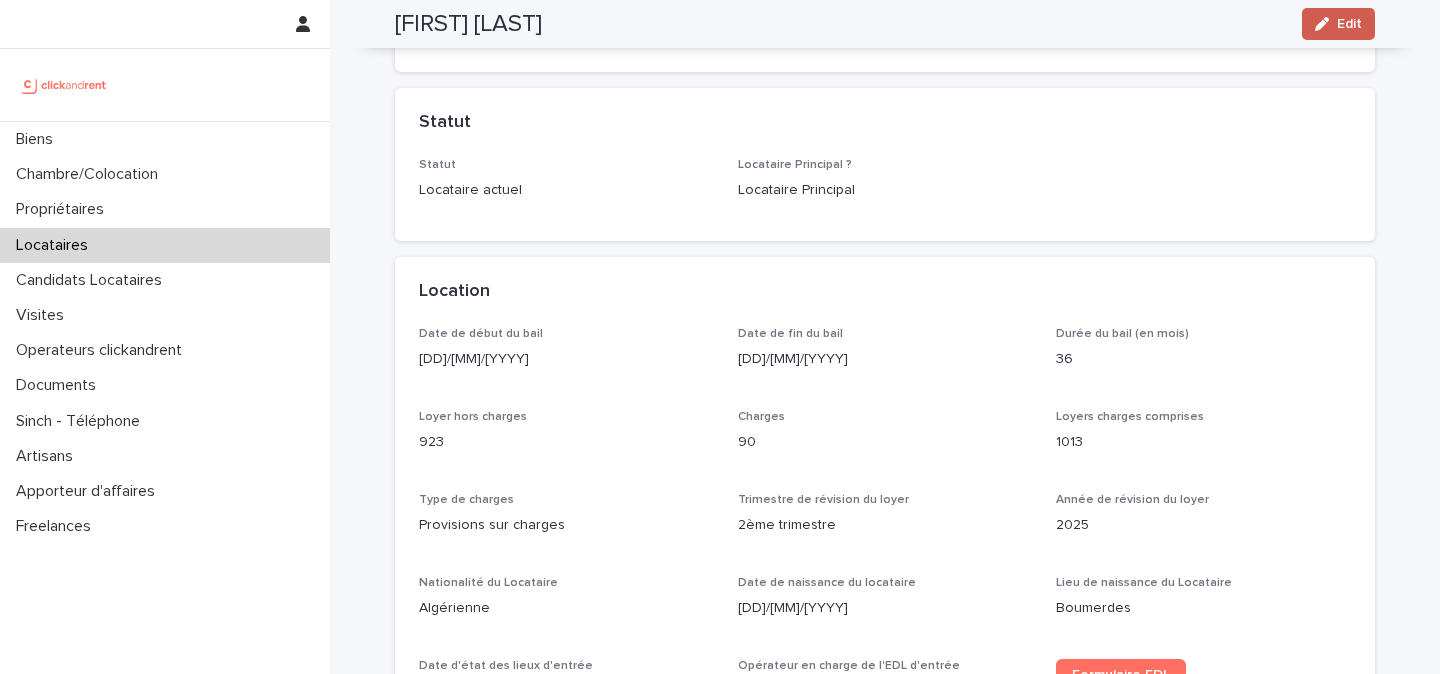 click on "Edit" at bounding box center [1349, 24] 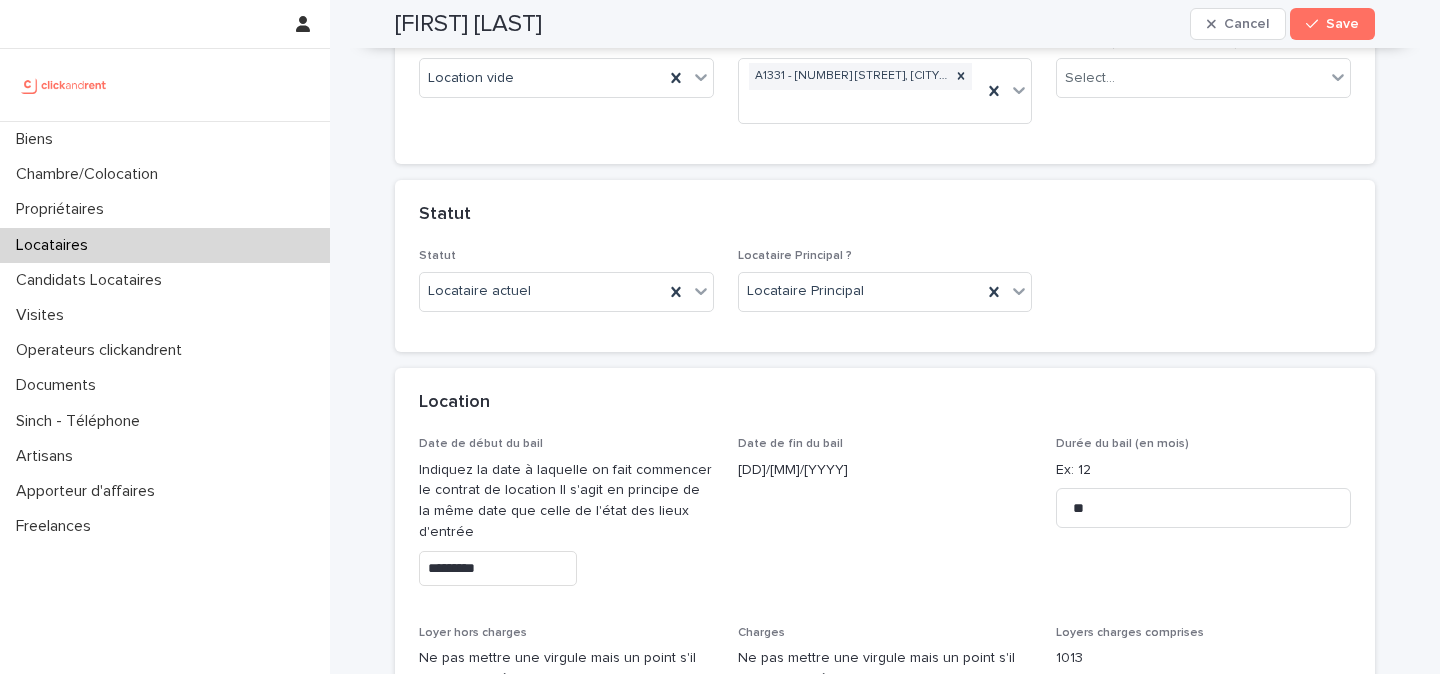 scroll, scrollTop: 462, scrollLeft: 0, axis: vertical 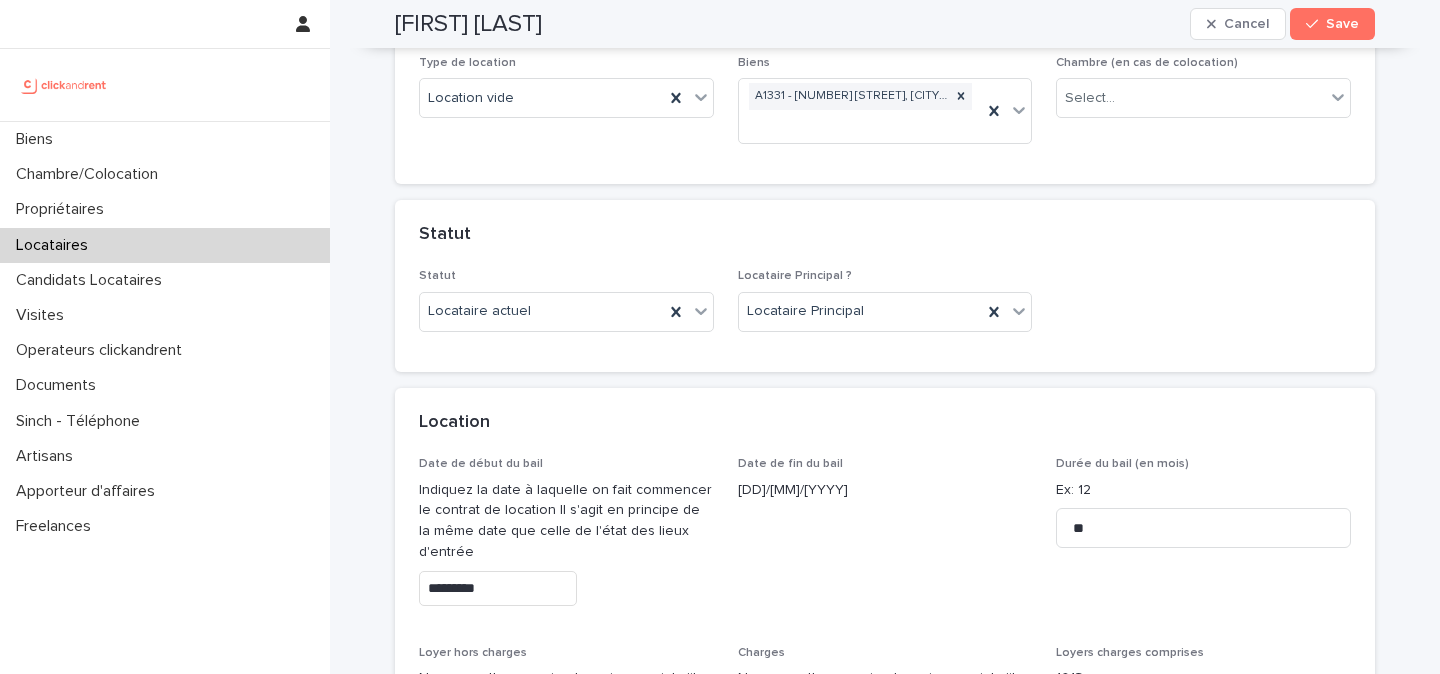 click on "*********" at bounding box center (498, 588) 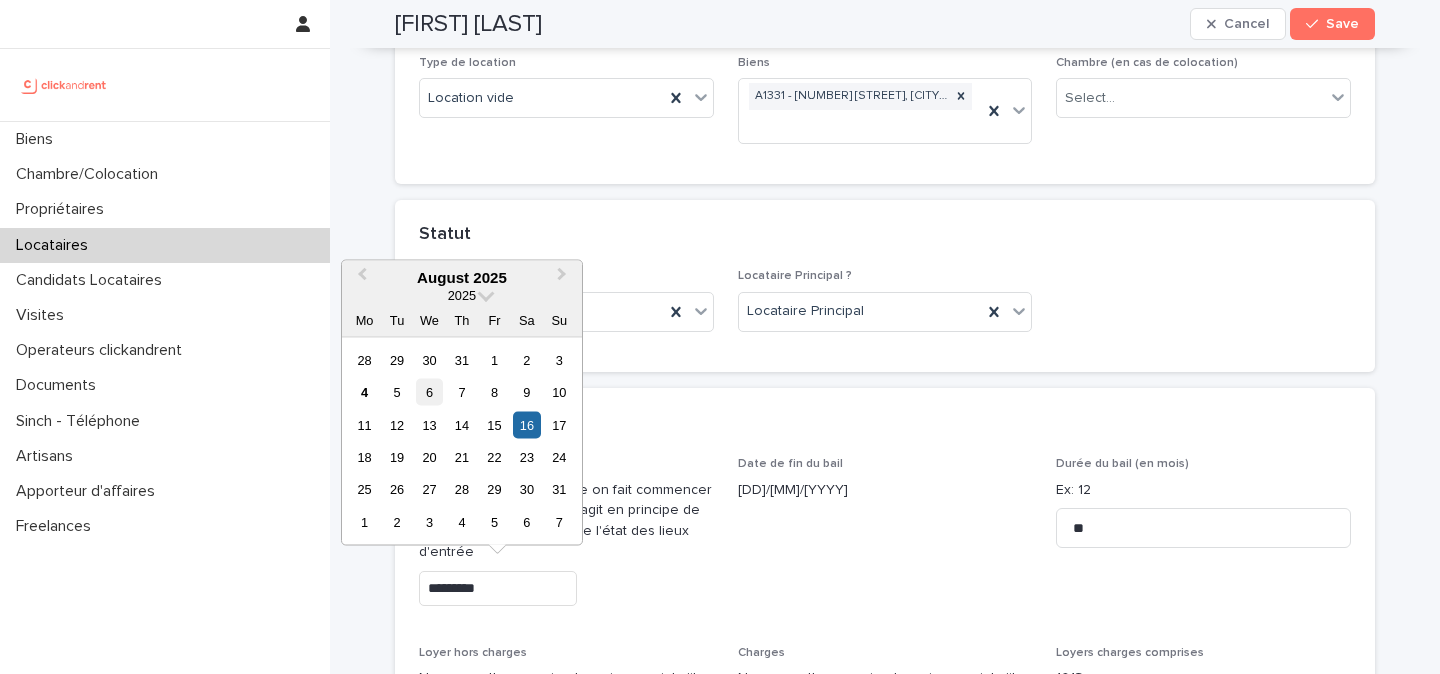 click on "6" at bounding box center [429, 392] 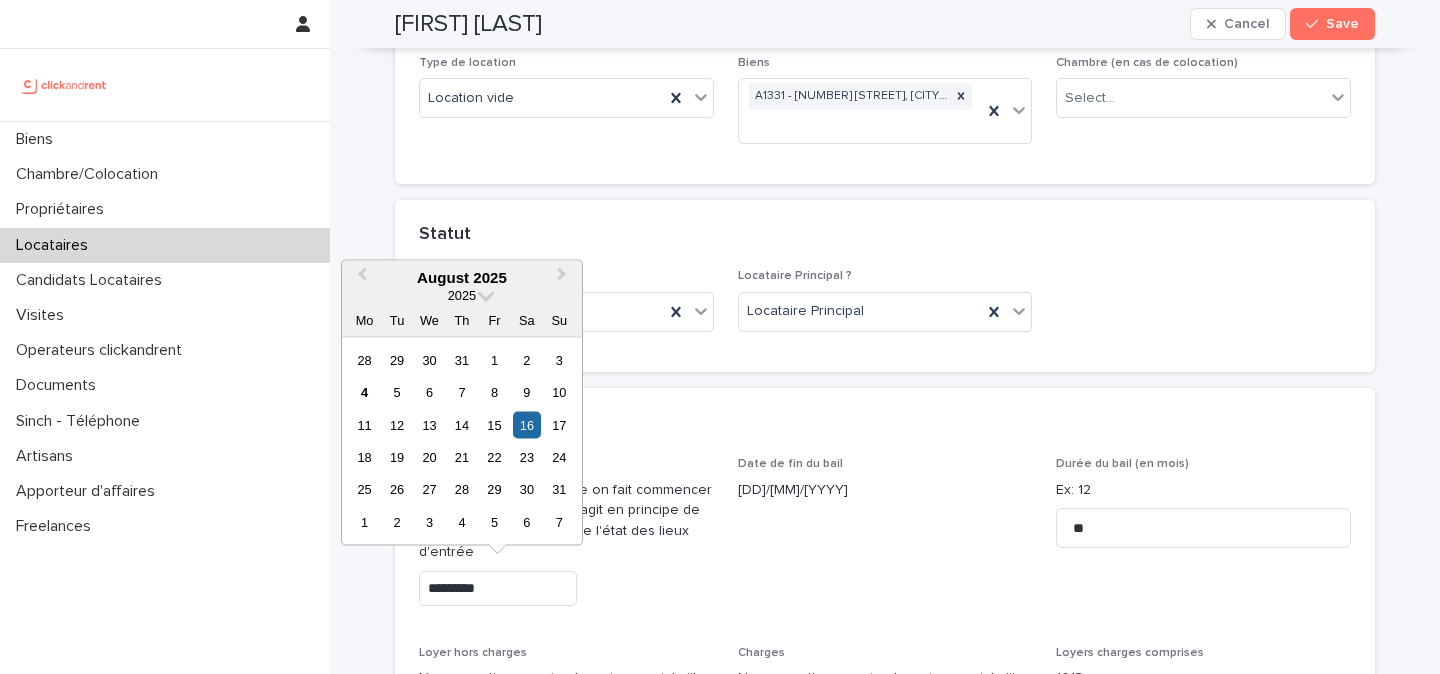 type on "********" 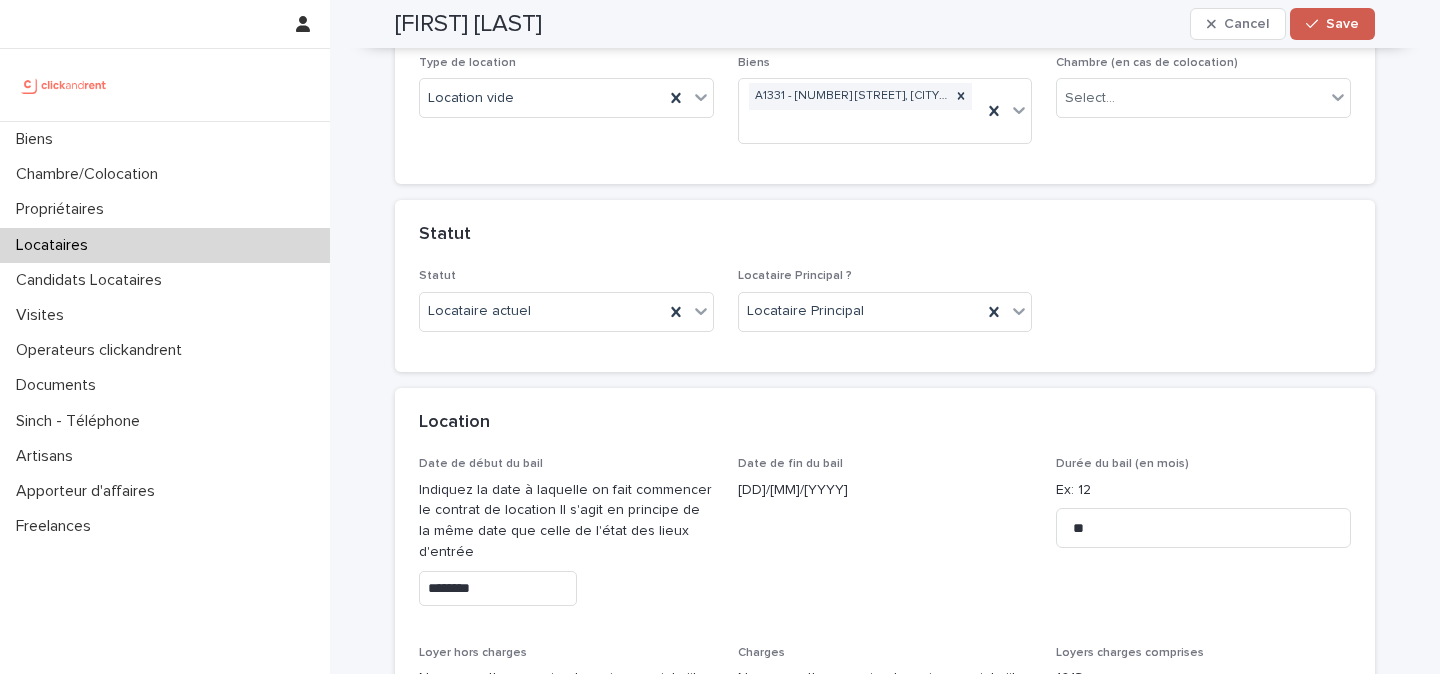 click on "Save" at bounding box center [1342, 24] 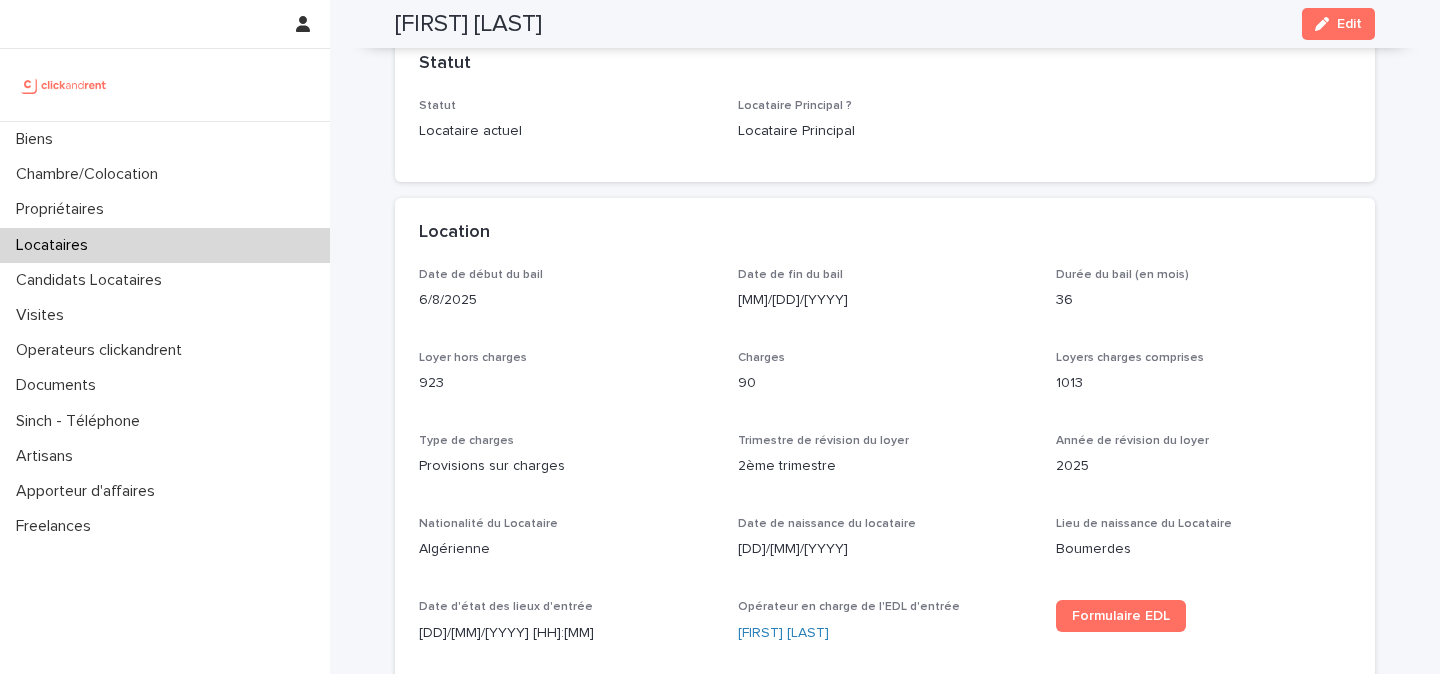 click at bounding box center (165, 85) 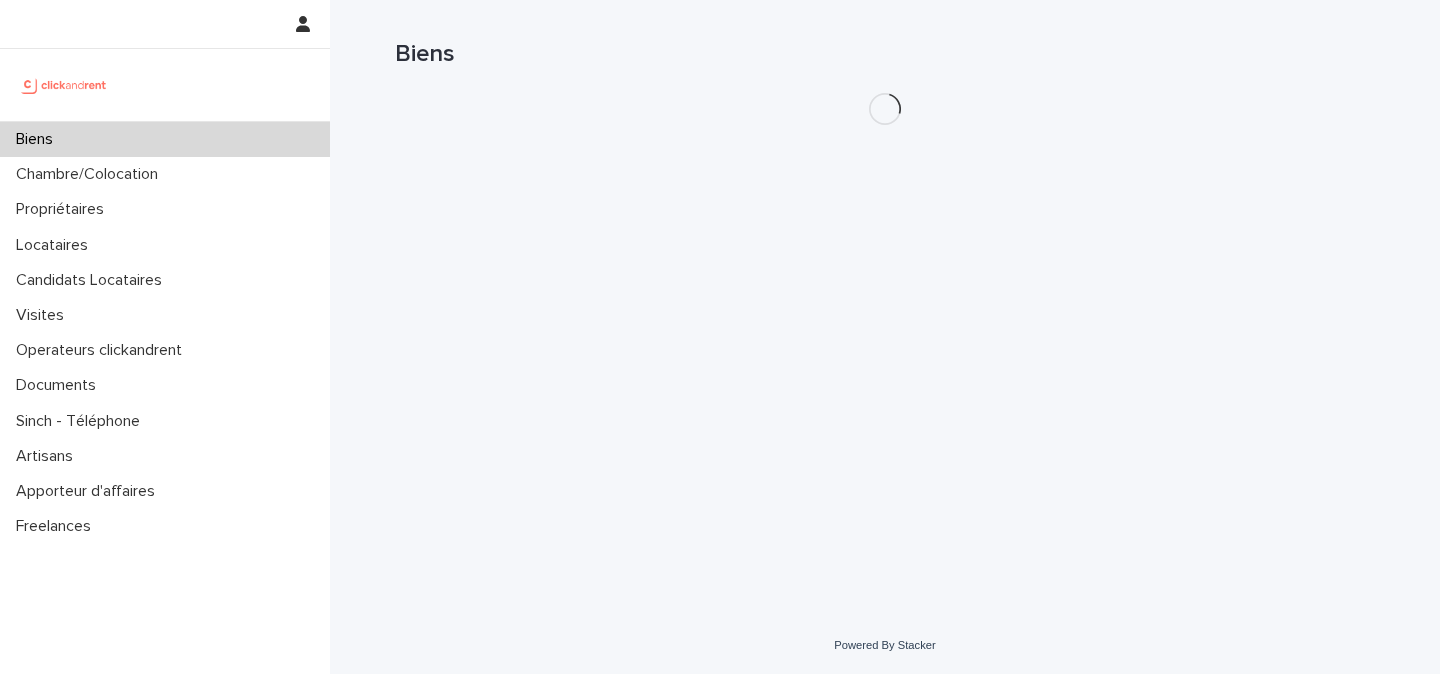scroll, scrollTop: 0, scrollLeft: 0, axis: both 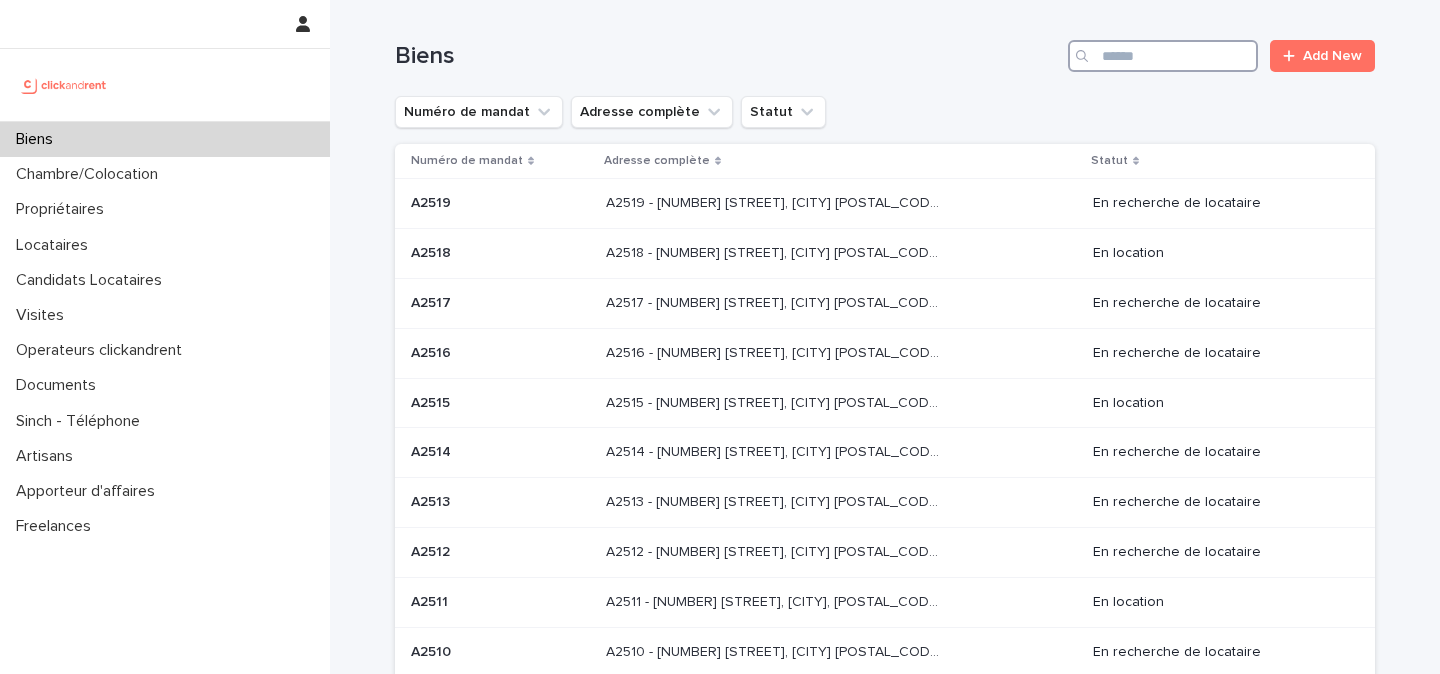 click at bounding box center [1163, 56] 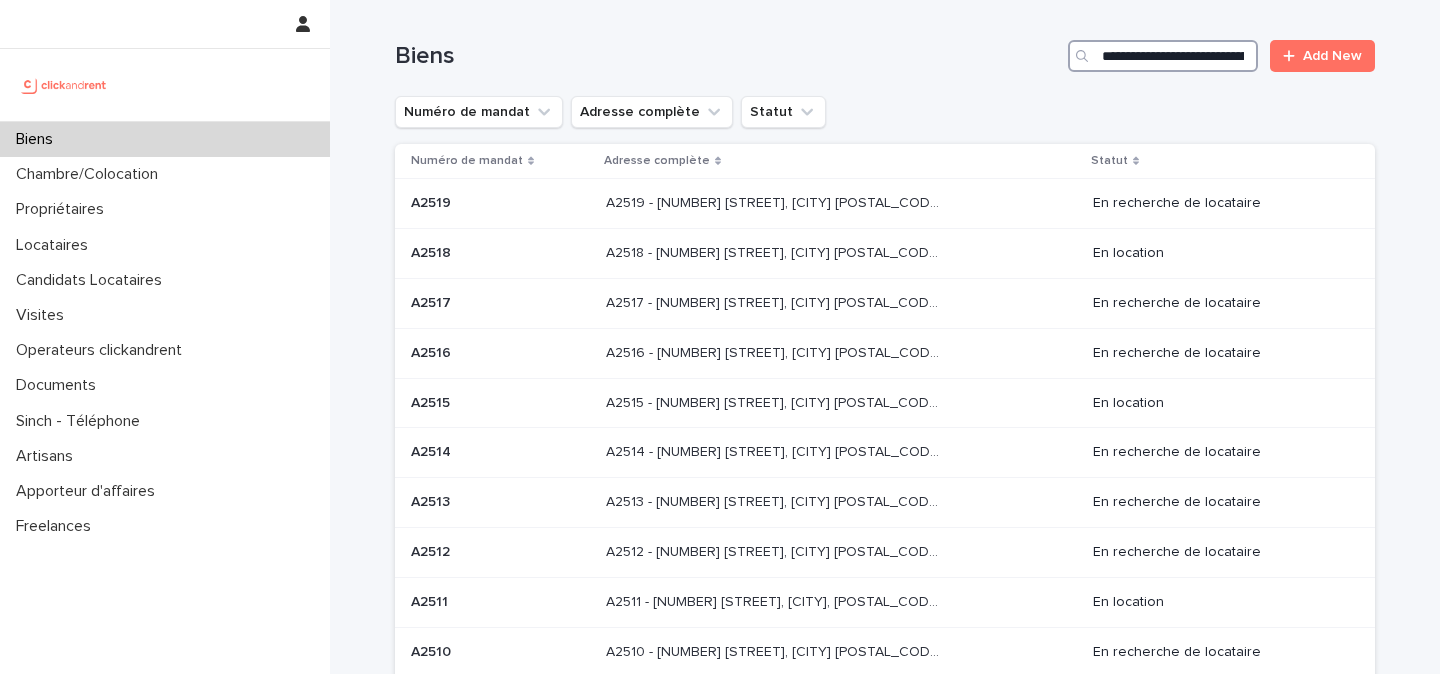 scroll, scrollTop: 0, scrollLeft: 196, axis: horizontal 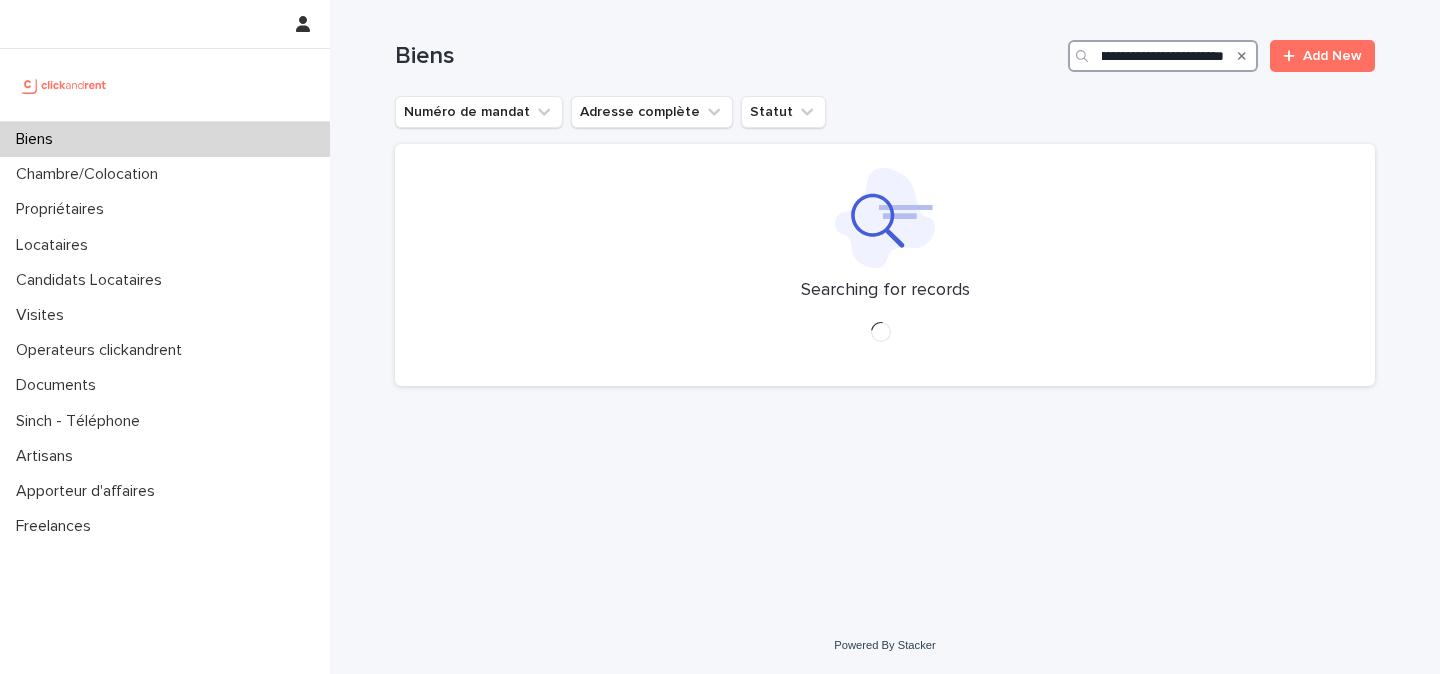 type on "**********" 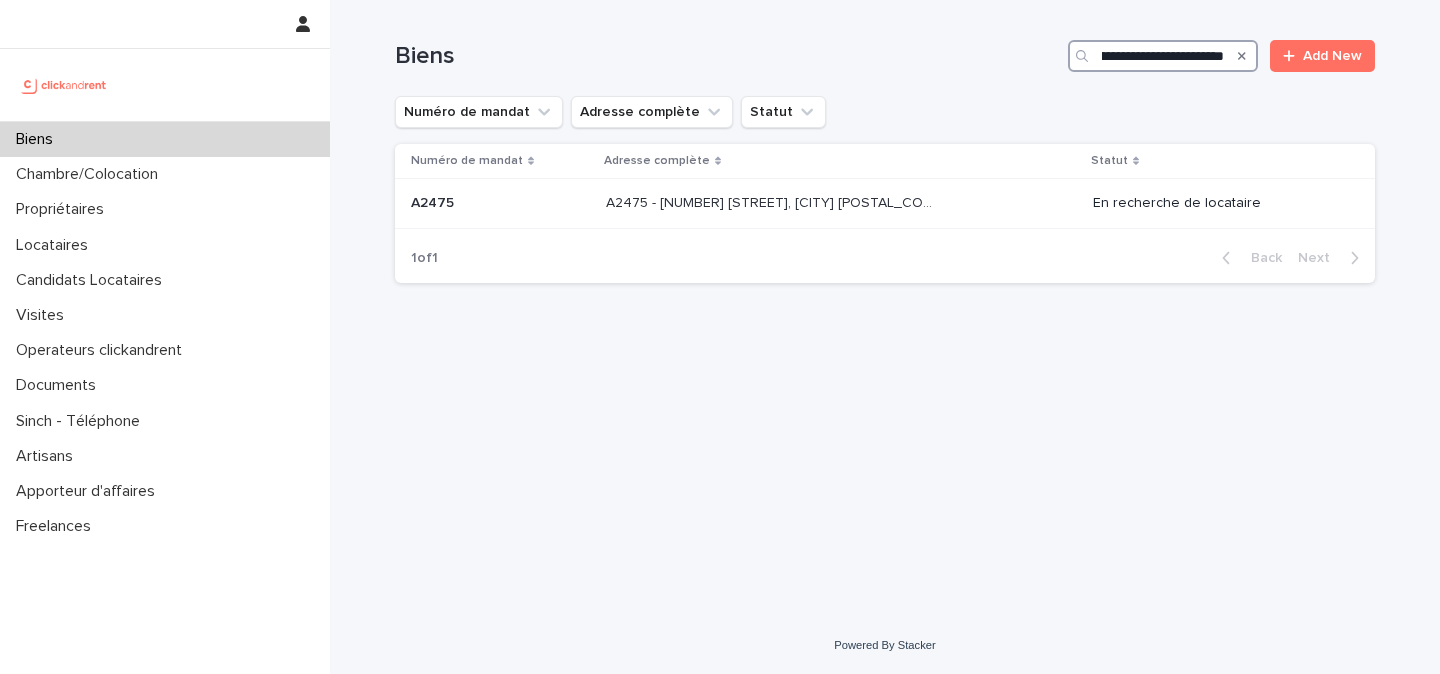 scroll, scrollTop: 0, scrollLeft: 0, axis: both 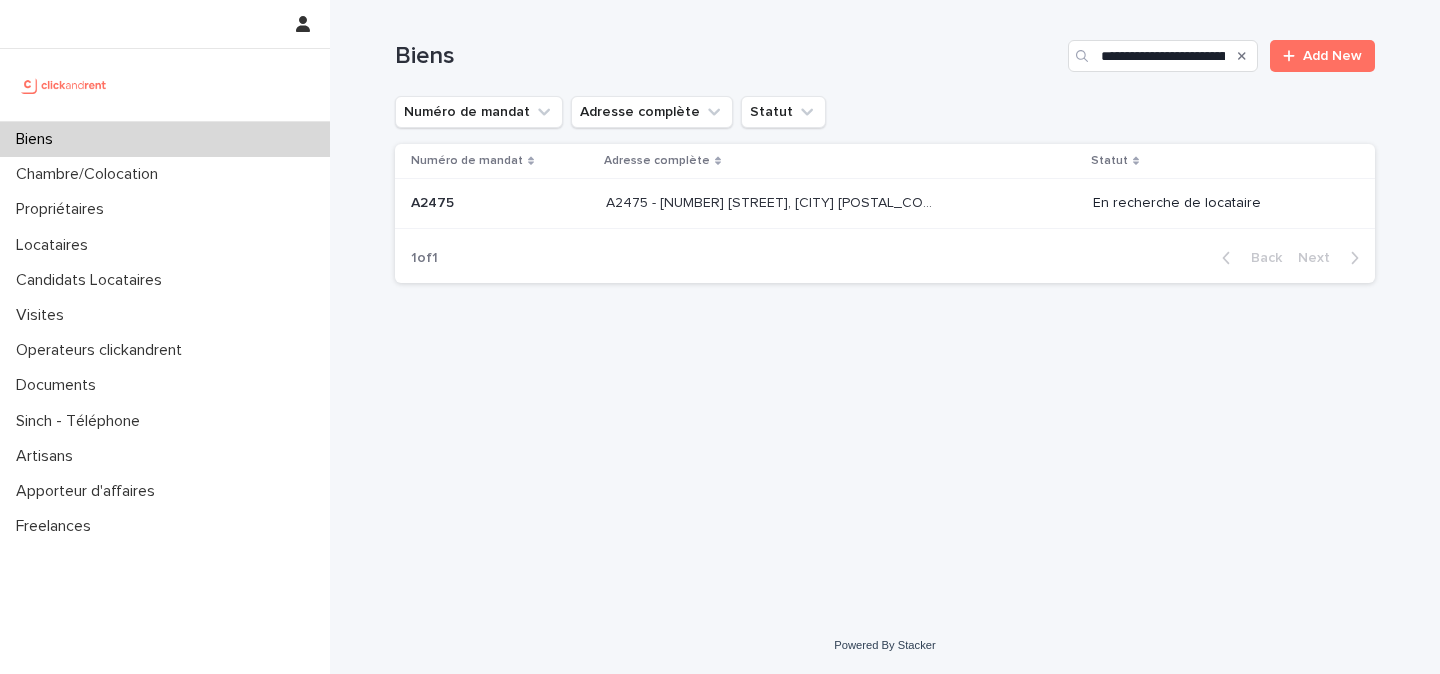 click on "A2475 - 39 rue de l'Abbé Ruellan,  Argenteuil 95100 A2475 - 39 rue de l'Abbé Ruellan,  Argenteuil 95100" at bounding box center [841, 204] 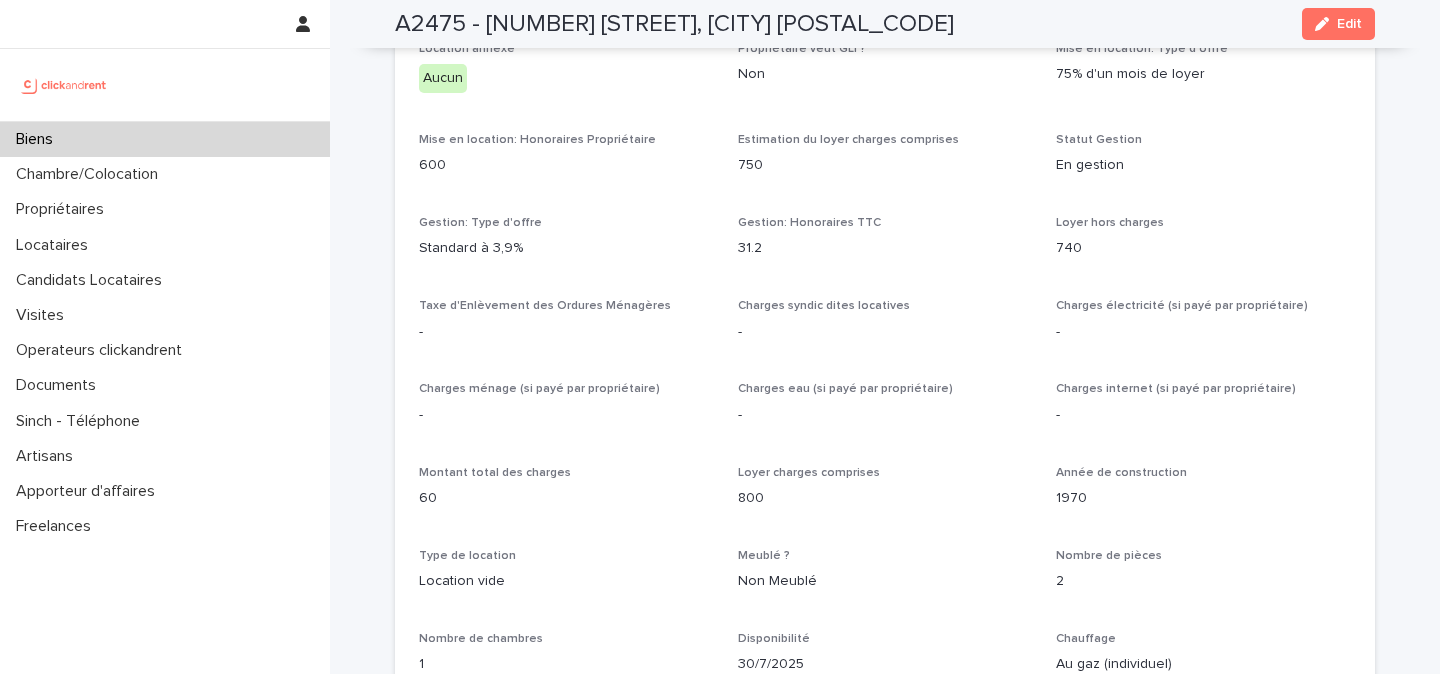 scroll, scrollTop: 1384, scrollLeft: 0, axis: vertical 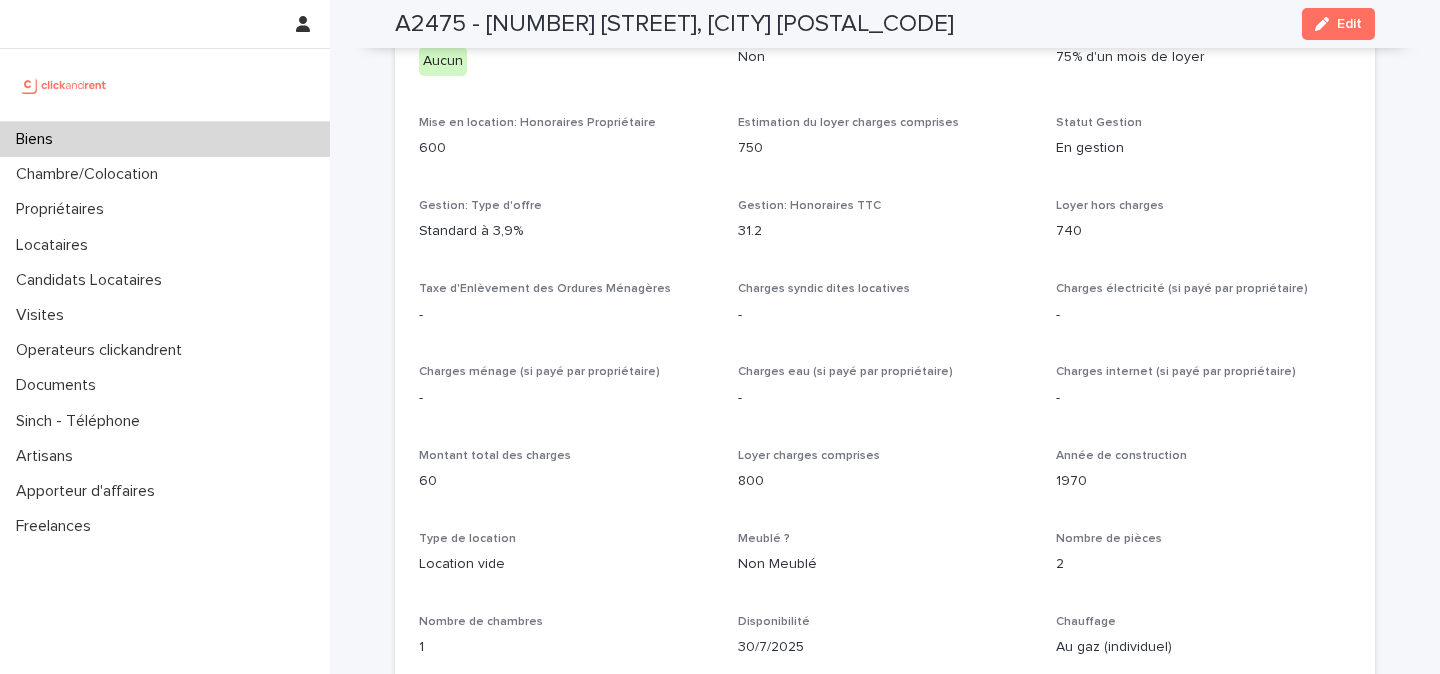 click on "740" at bounding box center (1203, 231) 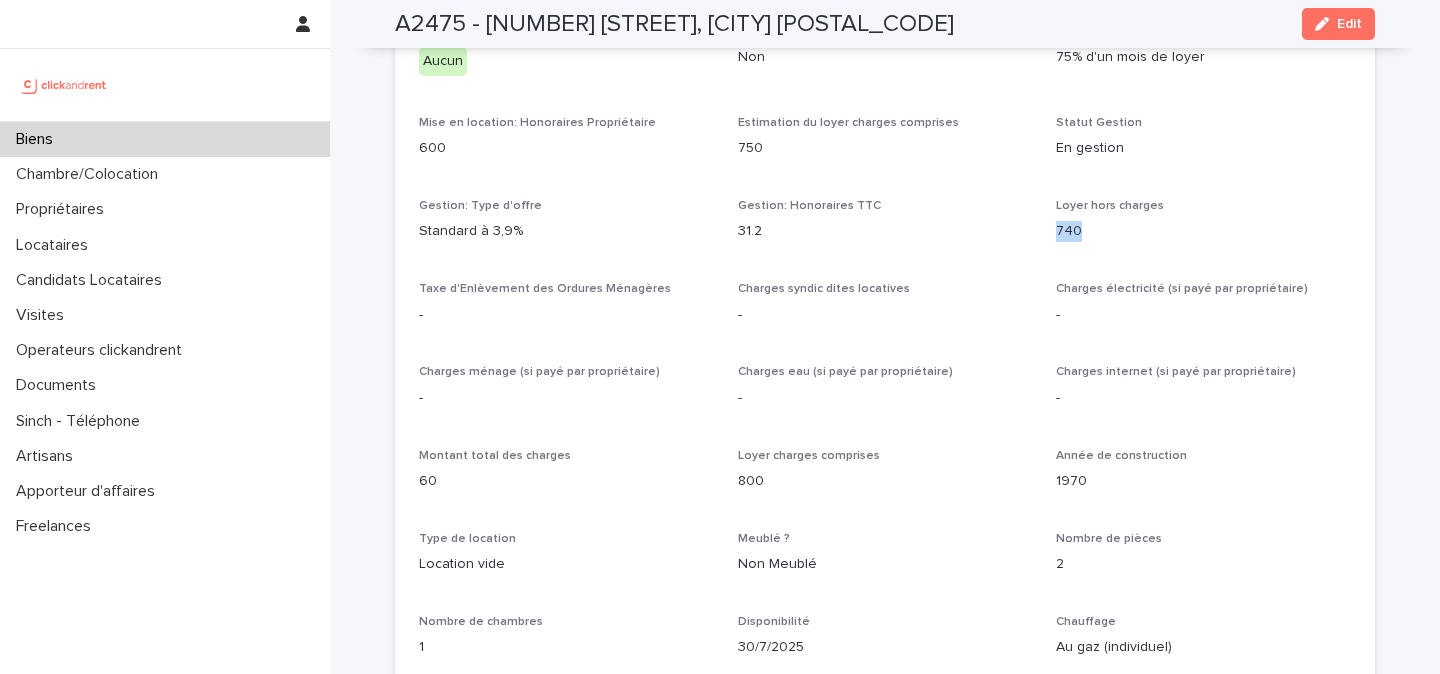 click on "740" at bounding box center [1203, 231] 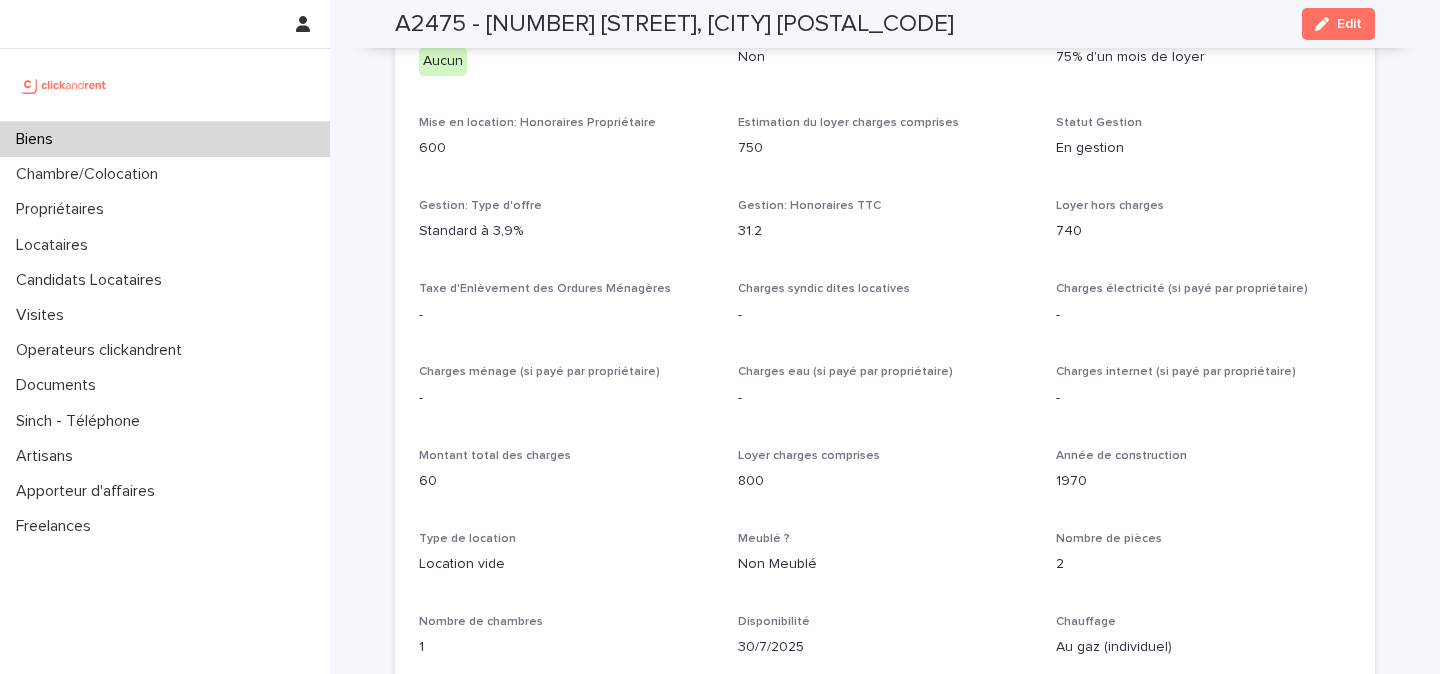 click on "A2475 - 39 rue de l'Abbé Ruellan,  Argenteuil 95100" at bounding box center [674, 24] 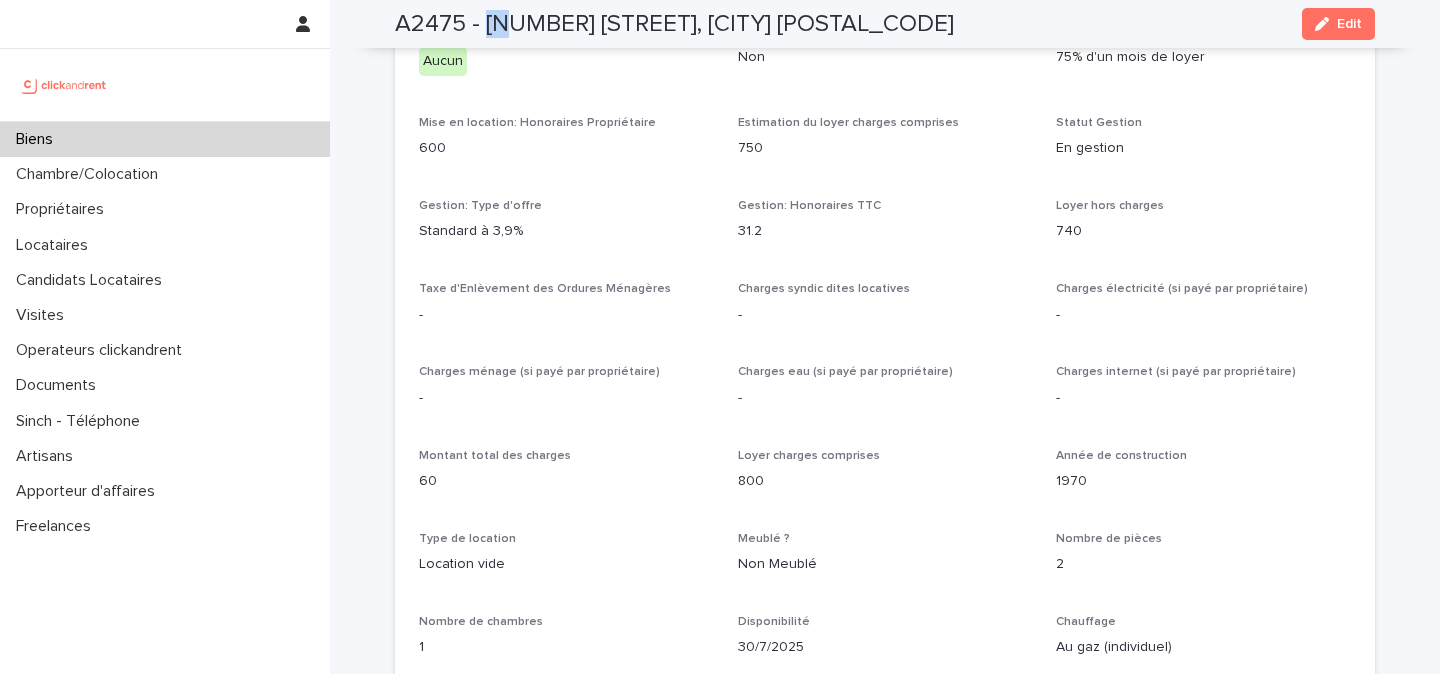 click on "A2475 - 39 rue de l'Abbé Ruellan,  Argenteuil 95100" at bounding box center (674, 24) 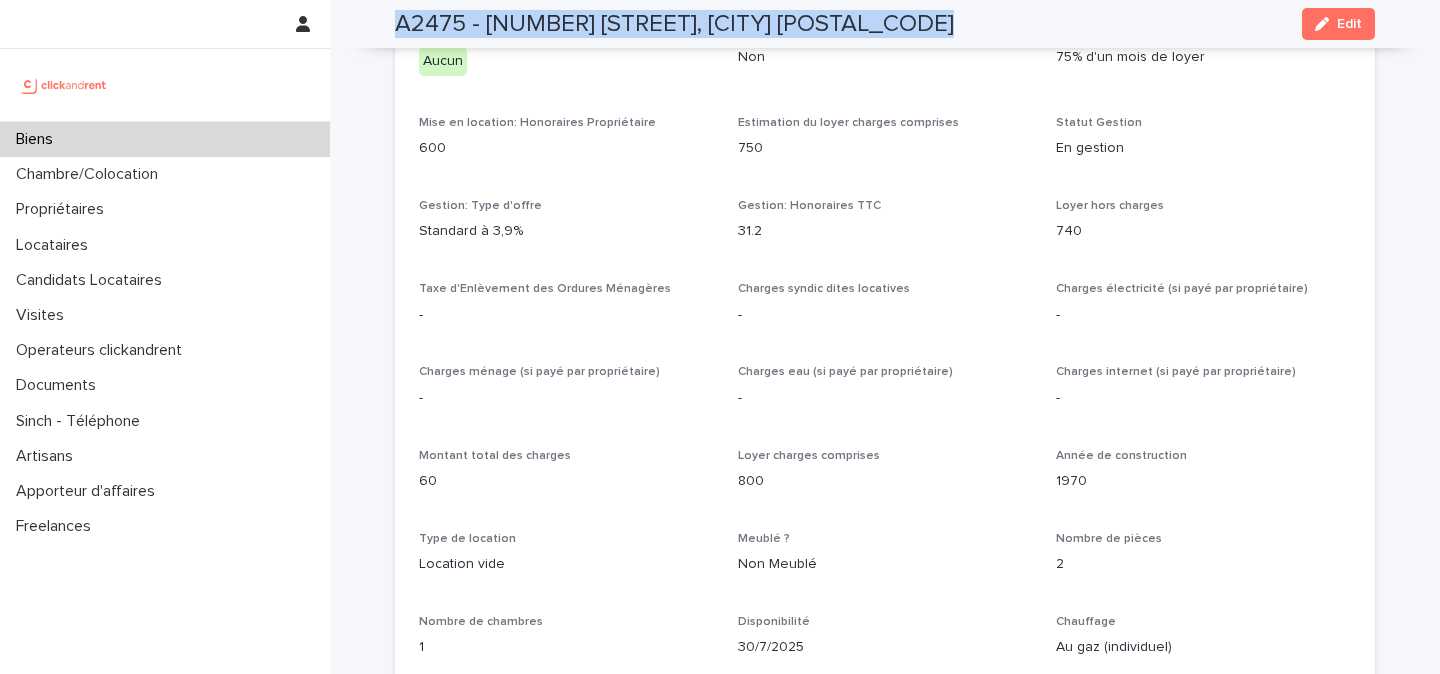 click on "A2475 - 39 rue de l'Abbé Ruellan,  Argenteuil 95100" at bounding box center (674, 24) 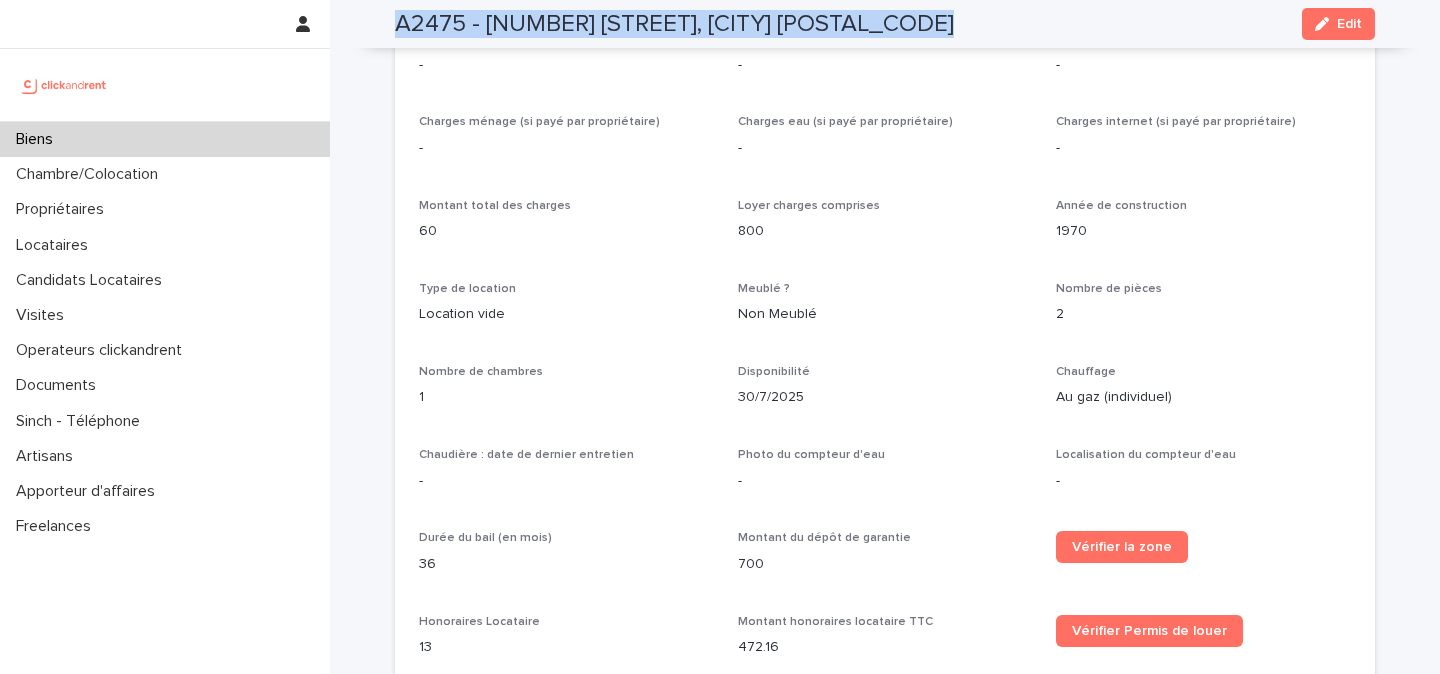 scroll, scrollTop: 1635, scrollLeft: 0, axis: vertical 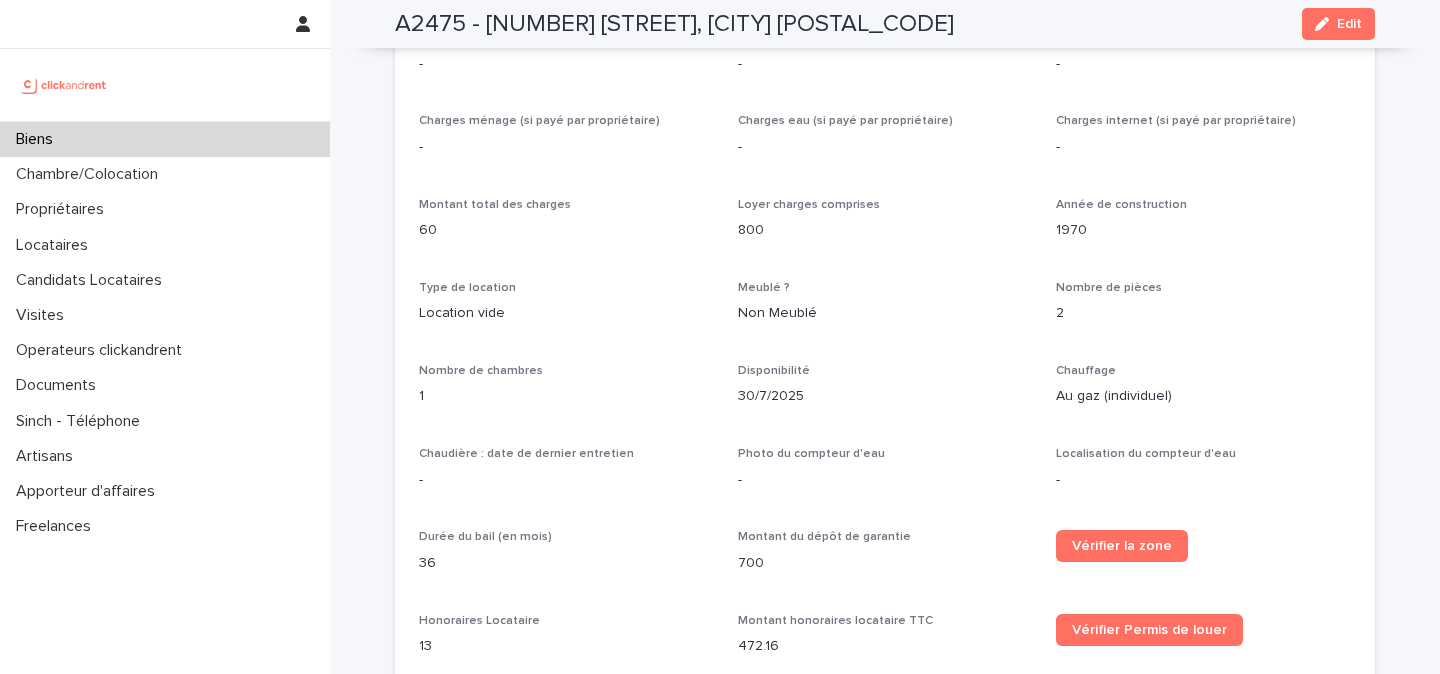 click on "Opérateur commercial Victor Hecquet   Opérateur opérationnel Sophie Millet   Propriétaires Carine Fanou   Gérard Fanou   Propriétaire Principal Gérard Fanou   Plafond de revenus du locataire ? - Zone Pinel - Pinel : surperficie de l'extérieur - Date de signature Mandat 8/7/2025 Description pour Mandat Un appartement de type T2, situé au rez-de-chaussée. Location annexe Aucun Propriétaire veut GLI ? Non Mise en location: Type d'offre 75% d'un mois de loyer Mise en location: Honoraires Propriétaire 600 Estimation du loyer charges comprises 750 Statut Gestion En gestion Gestion: Type d'offre Standard à 3,9% Gestion: Honoraires TTC 31.2 Loyer hors charges 740 Taxe d'Enlèvement des Ordures Ménagères - Charges syndic dites locatives - Charges électricité (si payé par propriétaire) - Charges ménage (si payé par propriétaire) - Charges eau (si payé par propriétaire) - Charges internet (si payé par propriétaire) - Montant total des charges 60 Loyer charges comprises 800 1970 Type de location" at bounding box center (885, 244) 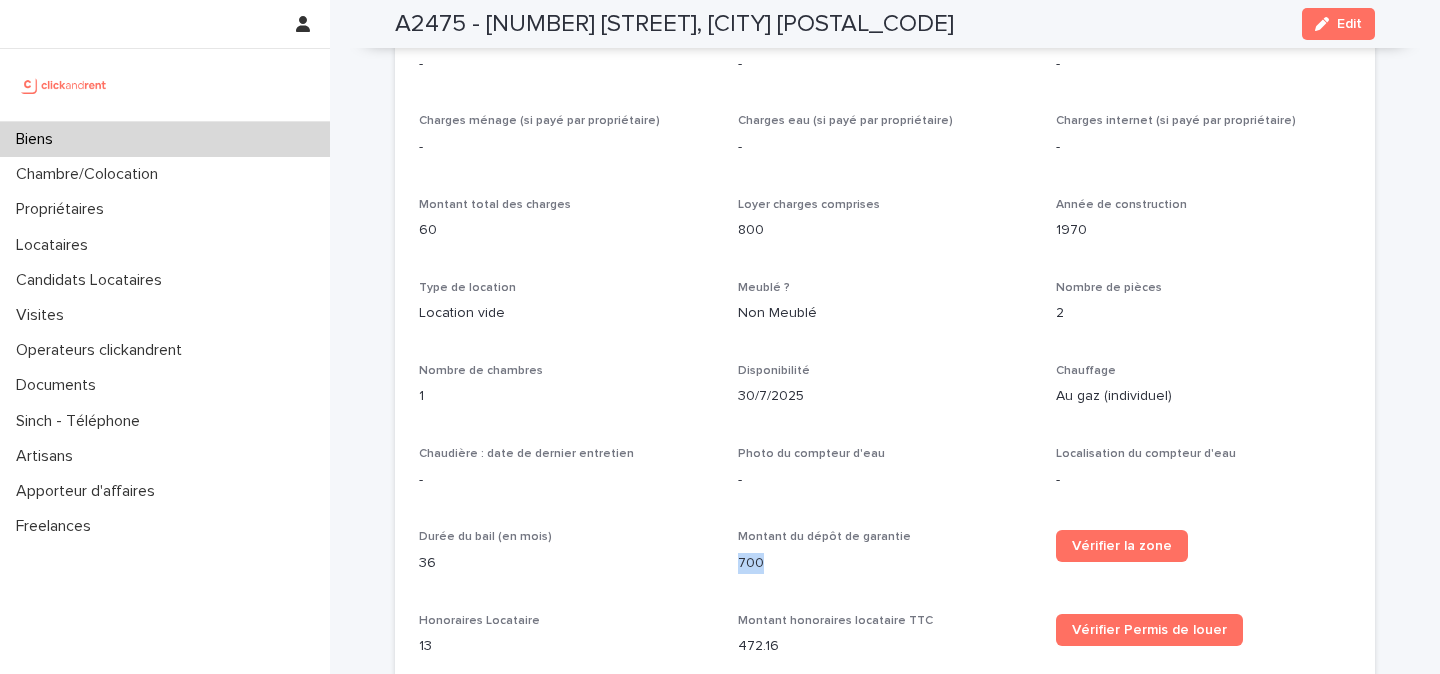 click on "700" at bounding box center (885, 563) 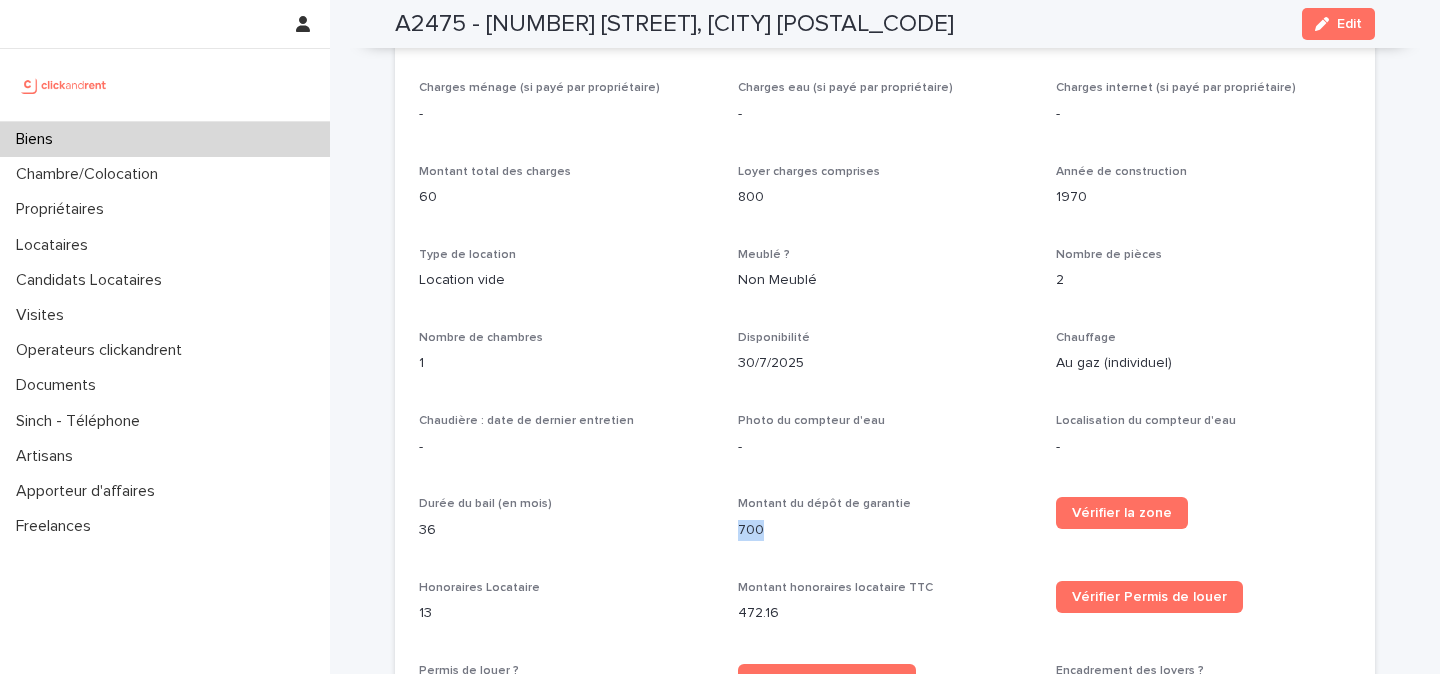 scroll, scrollTop: 1820, scrollLeft: 0, axis: vertical 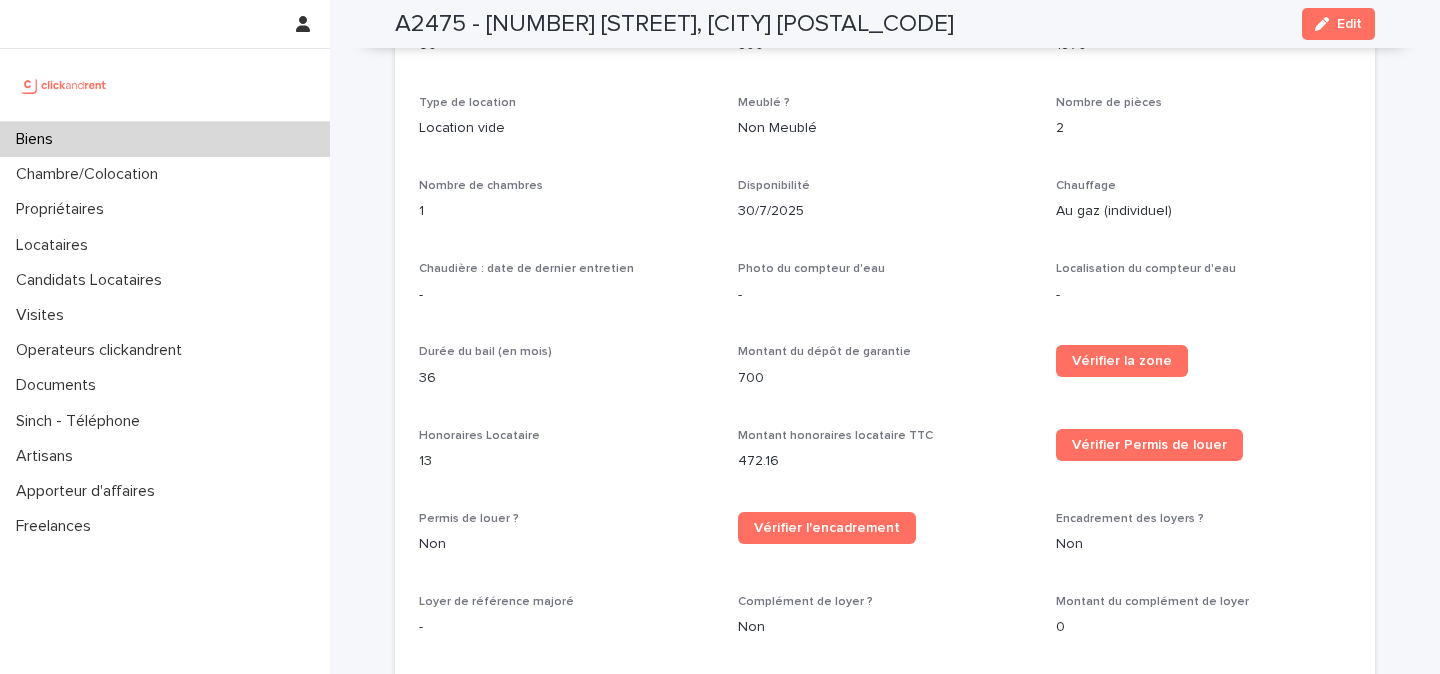click on "Opérateur commercial Victor Hecquet   Opérateur opérationnel Sophie Millet   Propriétaires Carine Fanou   Gérard Fanou   Propriétaire Principal Gérard Fanou   Plafond de revenus du locataire ? - Zone Pinel - Pinel : surperficie de l'extérieur - Date de signature Mandat 8/7/2025 Description pour Mandat Un appartement de type T2, situé au rez-de-chaussée. Location annexe Aucun Propriétaire veut GLI ? Non Mise en location: Type d'offre 75% d'un mois de loyer Mise en location: Honoraires Propriétaire 600 Estimation du loyer charges comprises 750 Statut Gestion En gestion Gestion: Type d'offre Standard à 3,9% Gestion: Honoraires TTC 31.2 Loyer hors charges 740 Taxe d'Enlèvement des Ordures Ménagères - Charges syndic dites locatives - Charges électricité (si payé par propriétaire) - Charges ménage (si payé par propriétaire) - Charges eau (si payé par propriétaire) - Charges internet (si payé par propriétaire) - Montant total des charges 60 Loyer charges comprises 800 1970 Type de location" at bounding box center [885, 59] 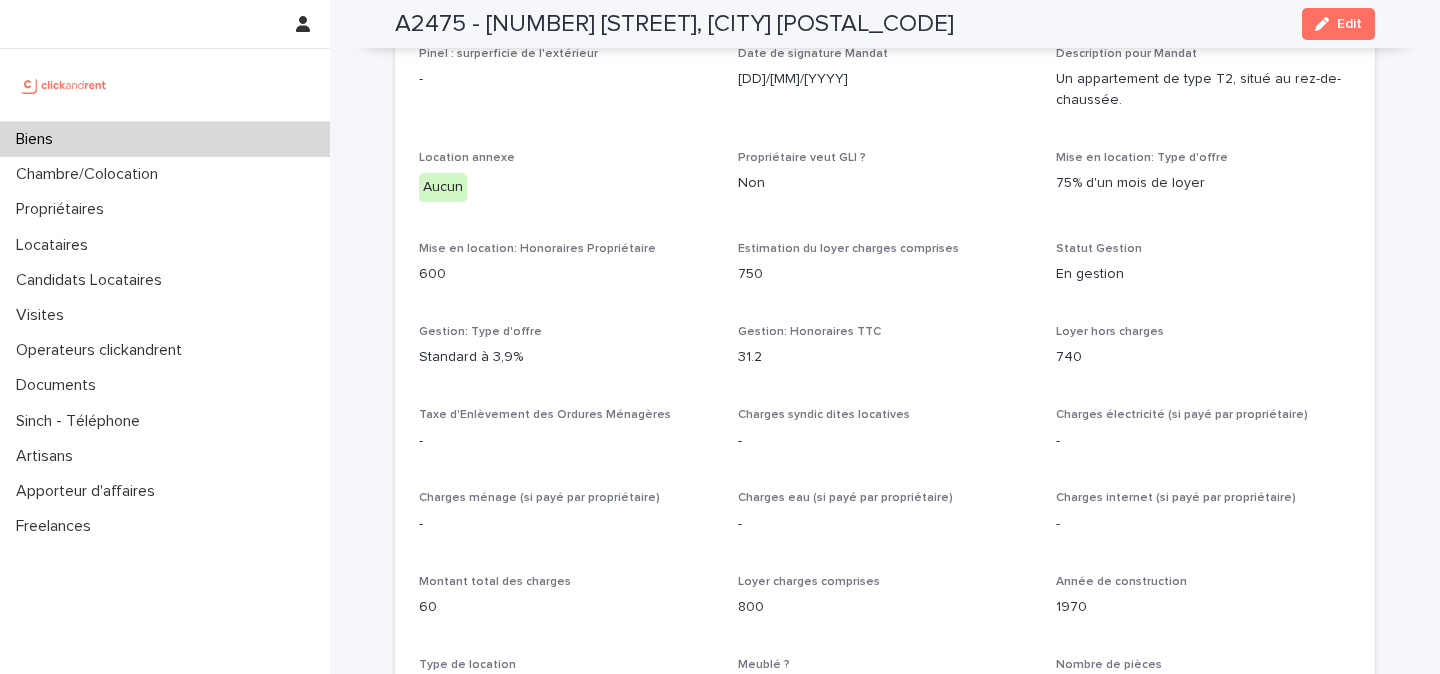 scroll, scrollTop: 1265, scrollLeft: 0, axis: vertical 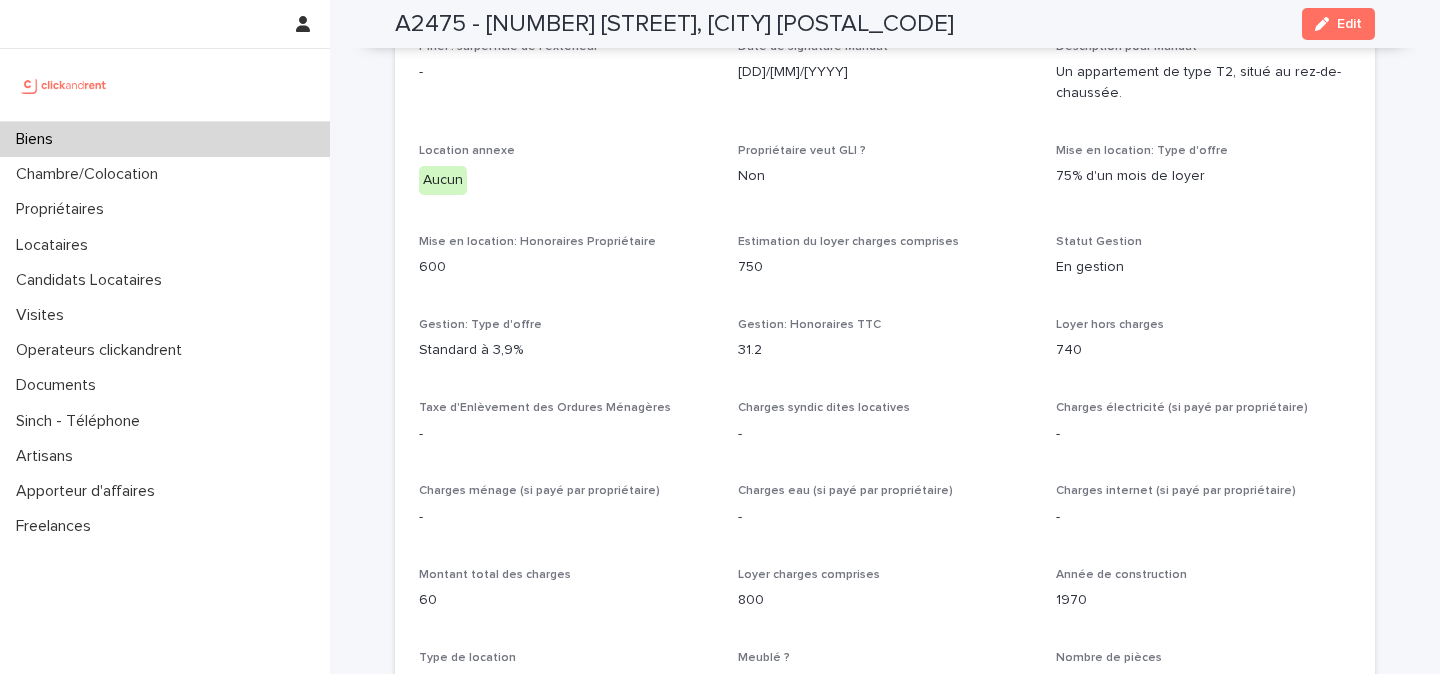 click on "A2475 - 39 rue de l'Abbé Ruellan,  Argenteuil 95100" at bounding box center (674, 24) 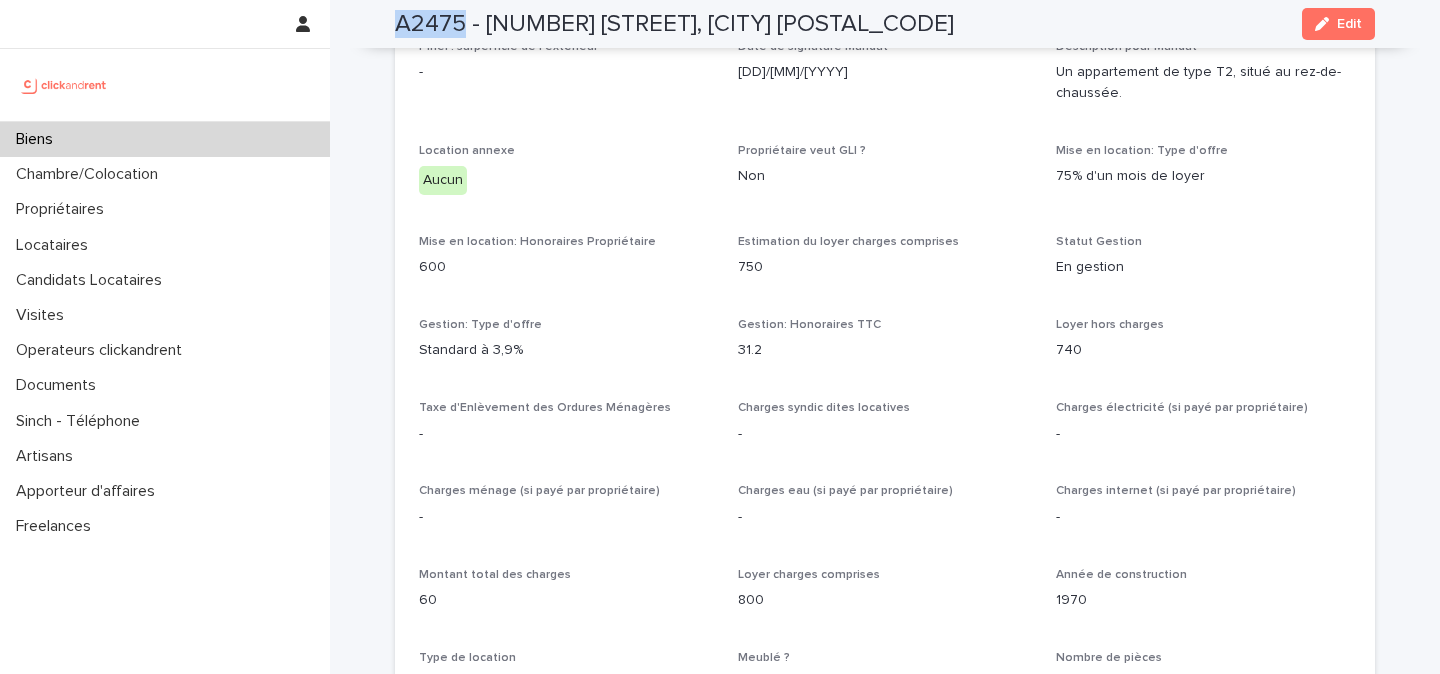 click on "A2475 - 39 rue de l'Abbé Ruellan,  Argenteuil 95100" at bounding box center [674, 24] 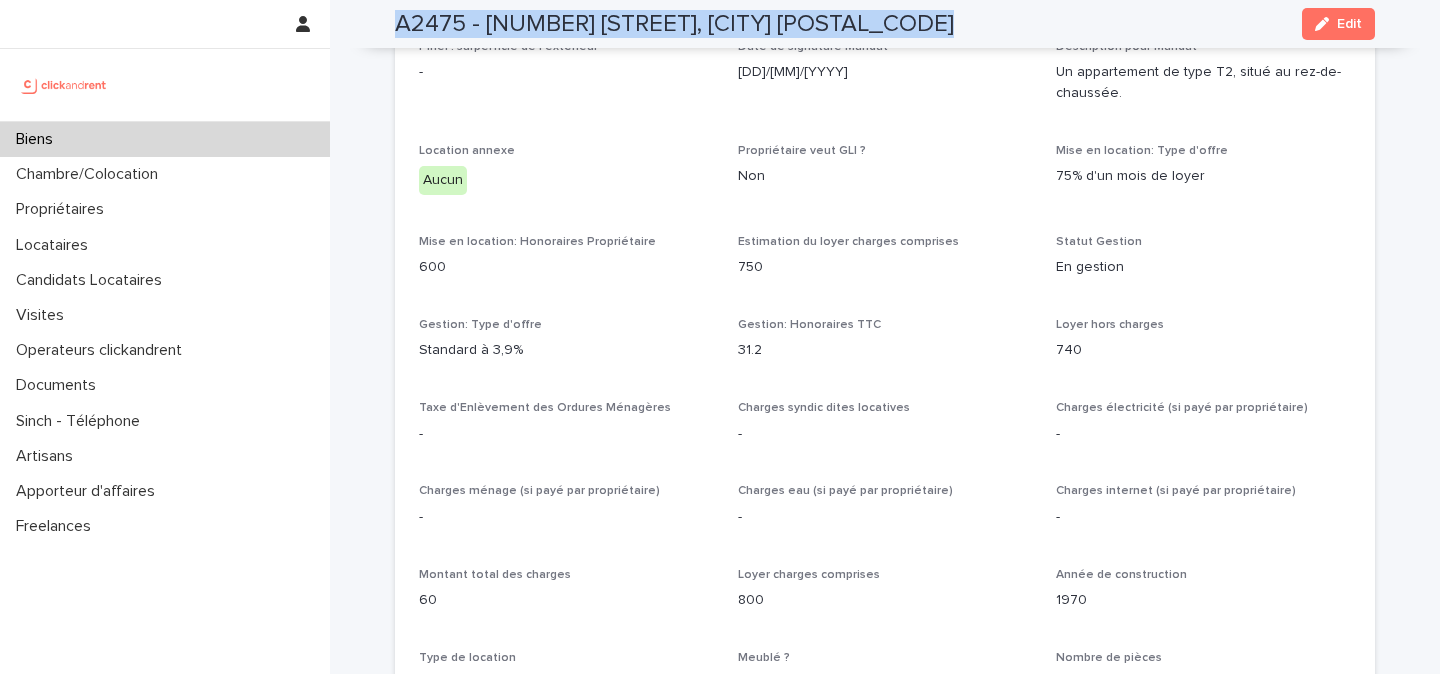 click on "A2475 - 39 rue de l'Abbé Ruellan,  Argenteuil 95100" at bounding box center [674, 24] 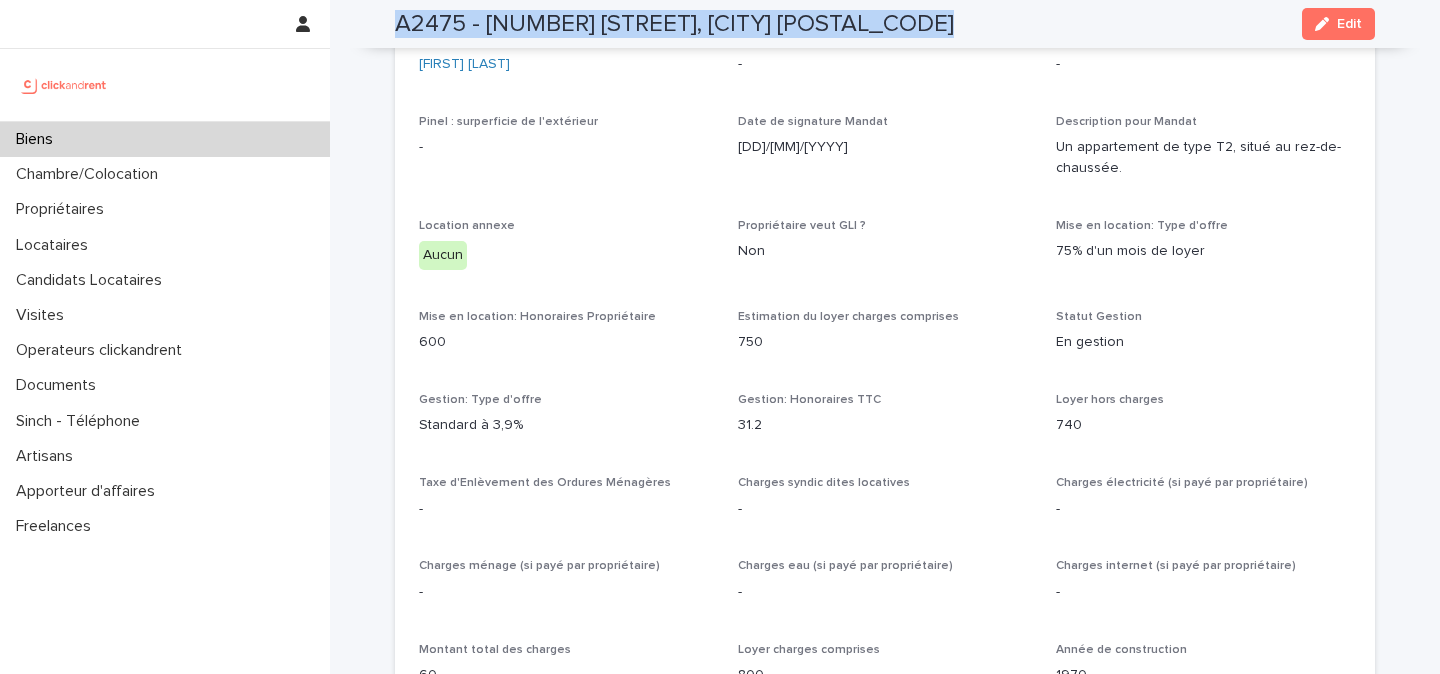 scroll, scrollTop: 1333, scrollLeft: 0, axis: vertical 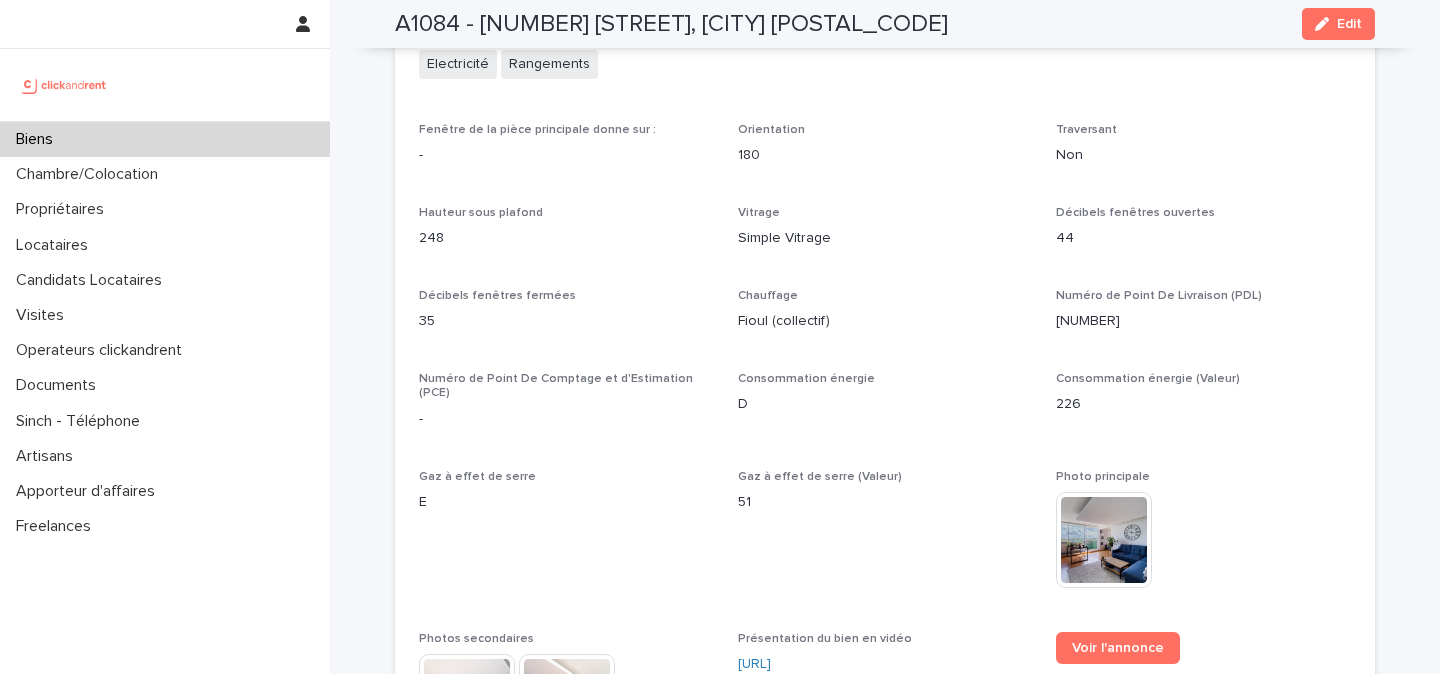 click at bounding box center [64, 85] 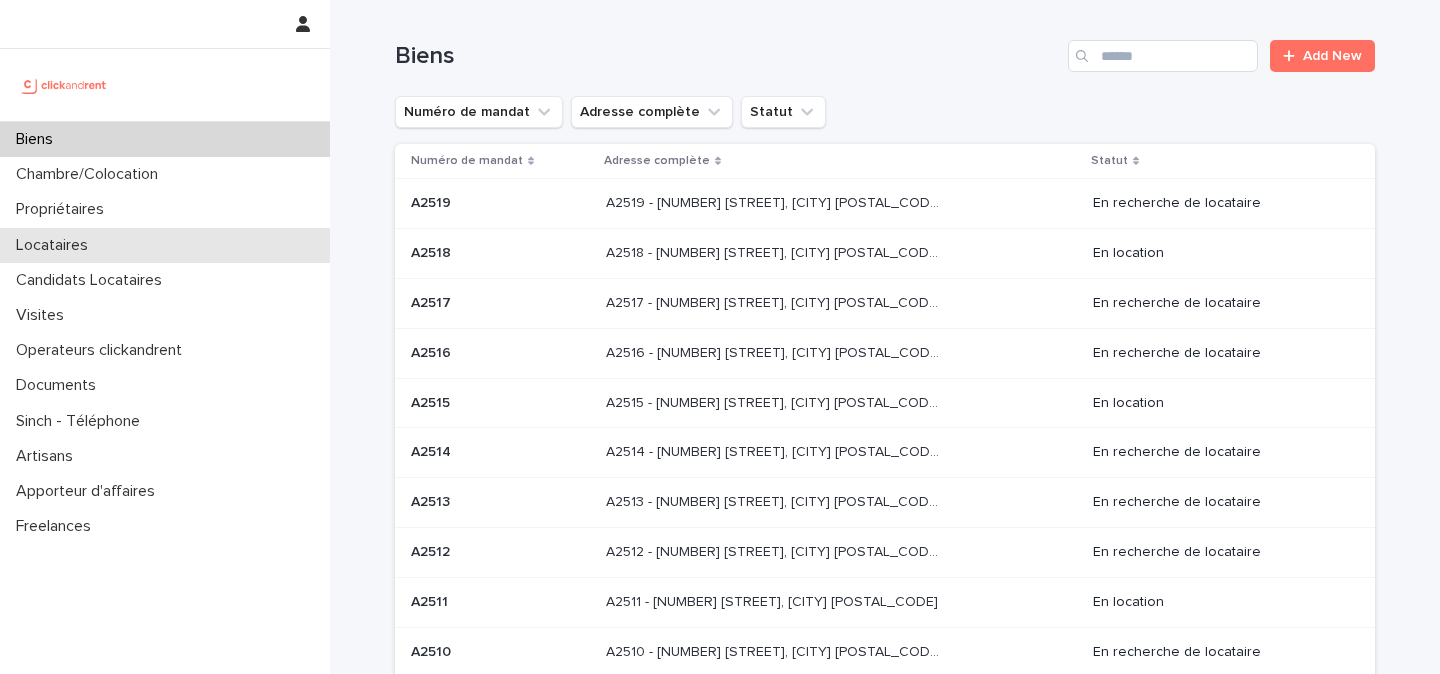 click on "Locataires" at bounding box center (56, 245) 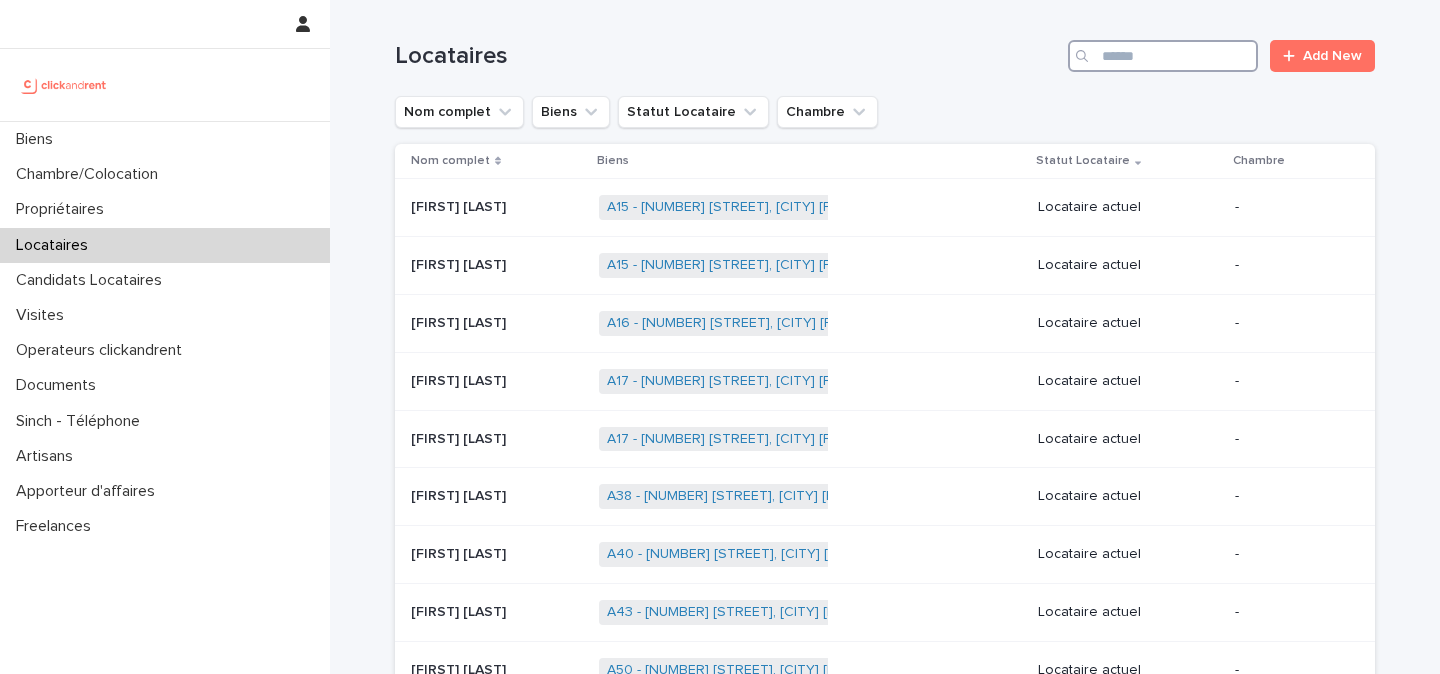 click at bounding box center (1163, 56) 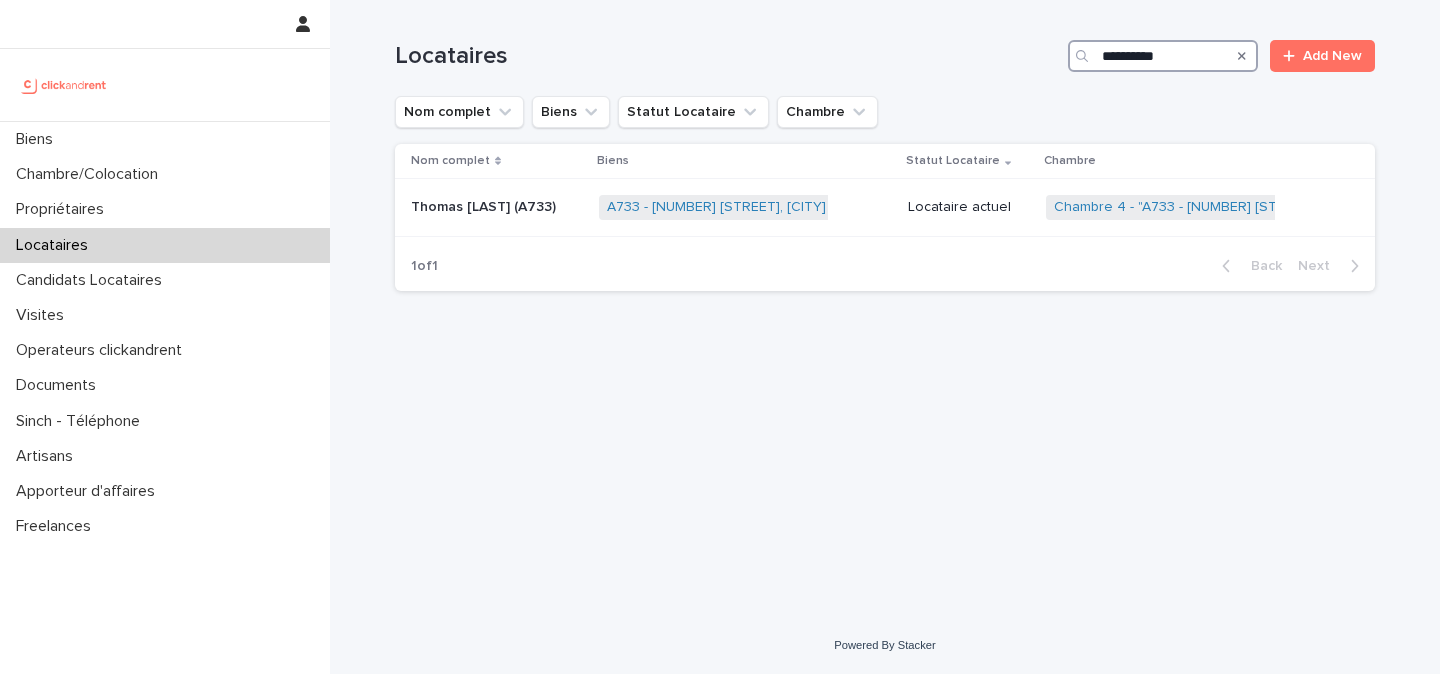 type on "**********" 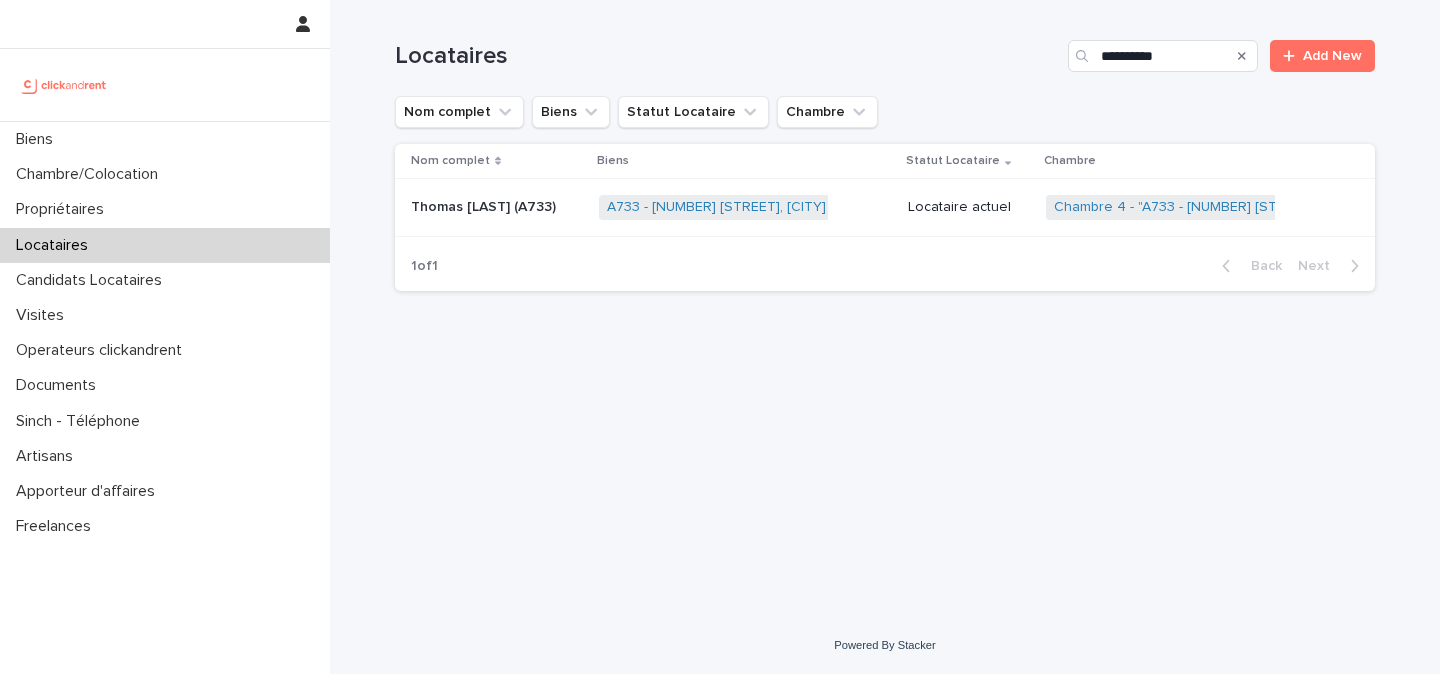 click on "Thomas [LAST] (A733) Thomas [LAST] (A733)" at bounding box center (497, 207) 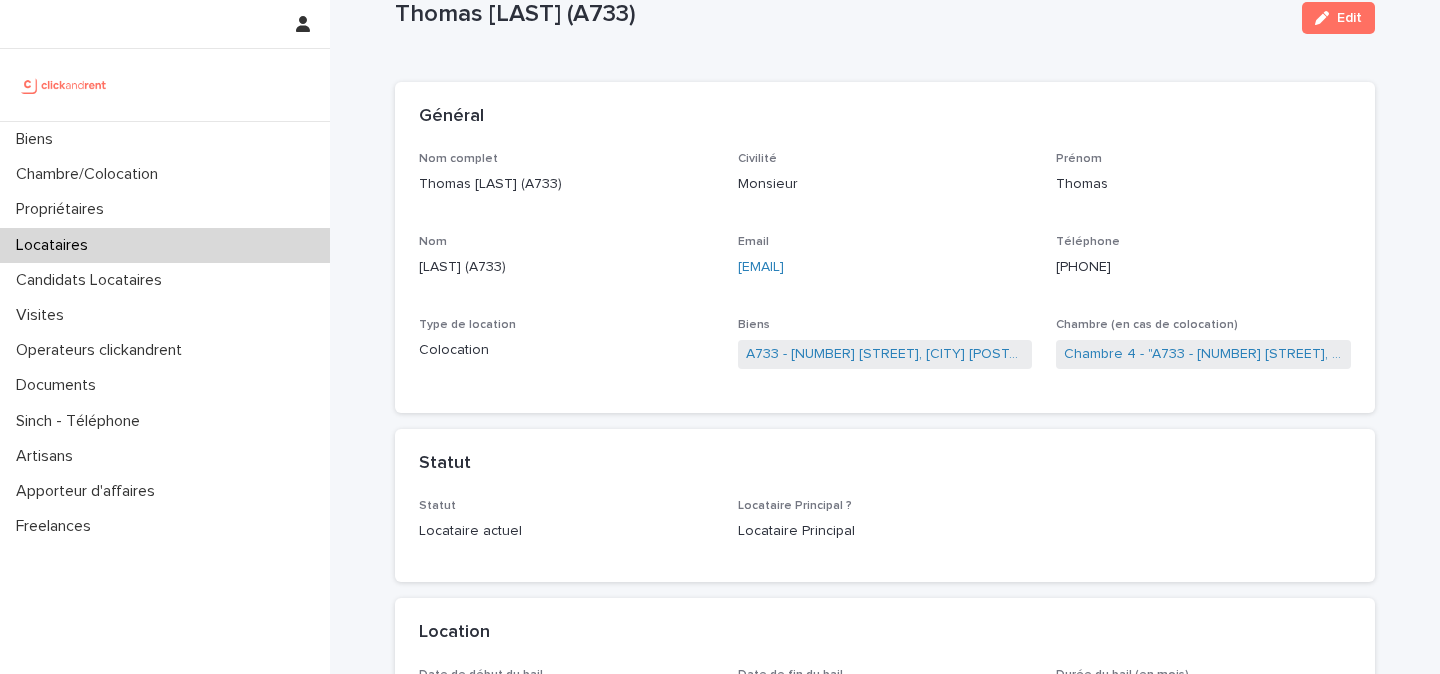 scroll, scrollTop: 50, scrollLeft: 0, axis: vertical 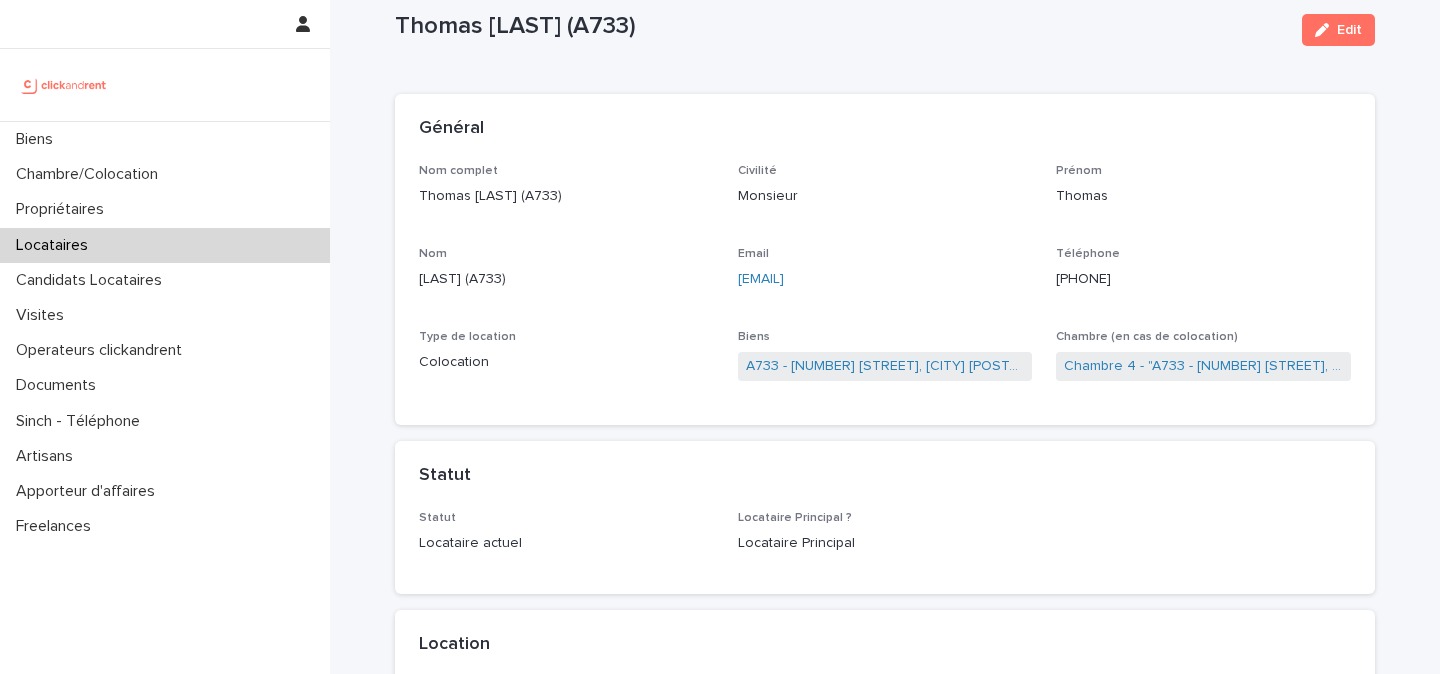 click on "Thomas [LAST] (A733)" at bounding box center [566, 196] 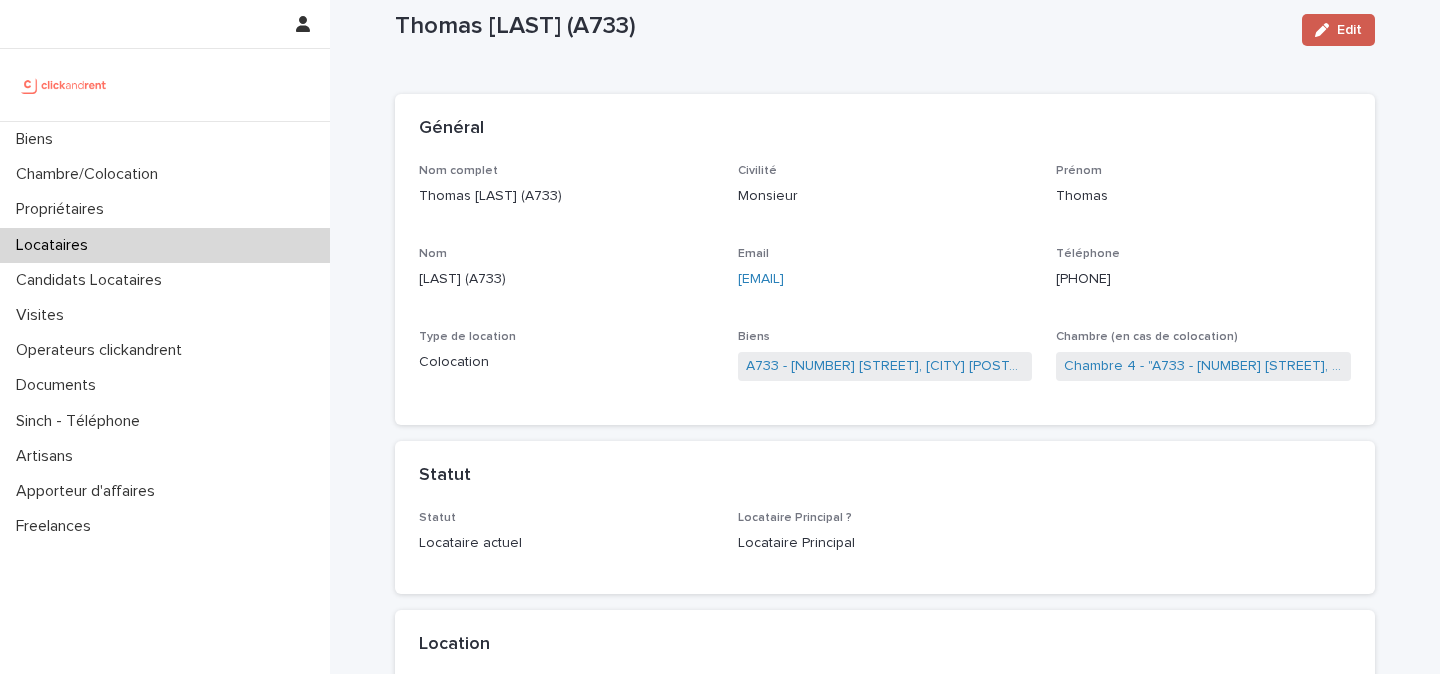 click on "Edit" at bounding box center (1338, 30) 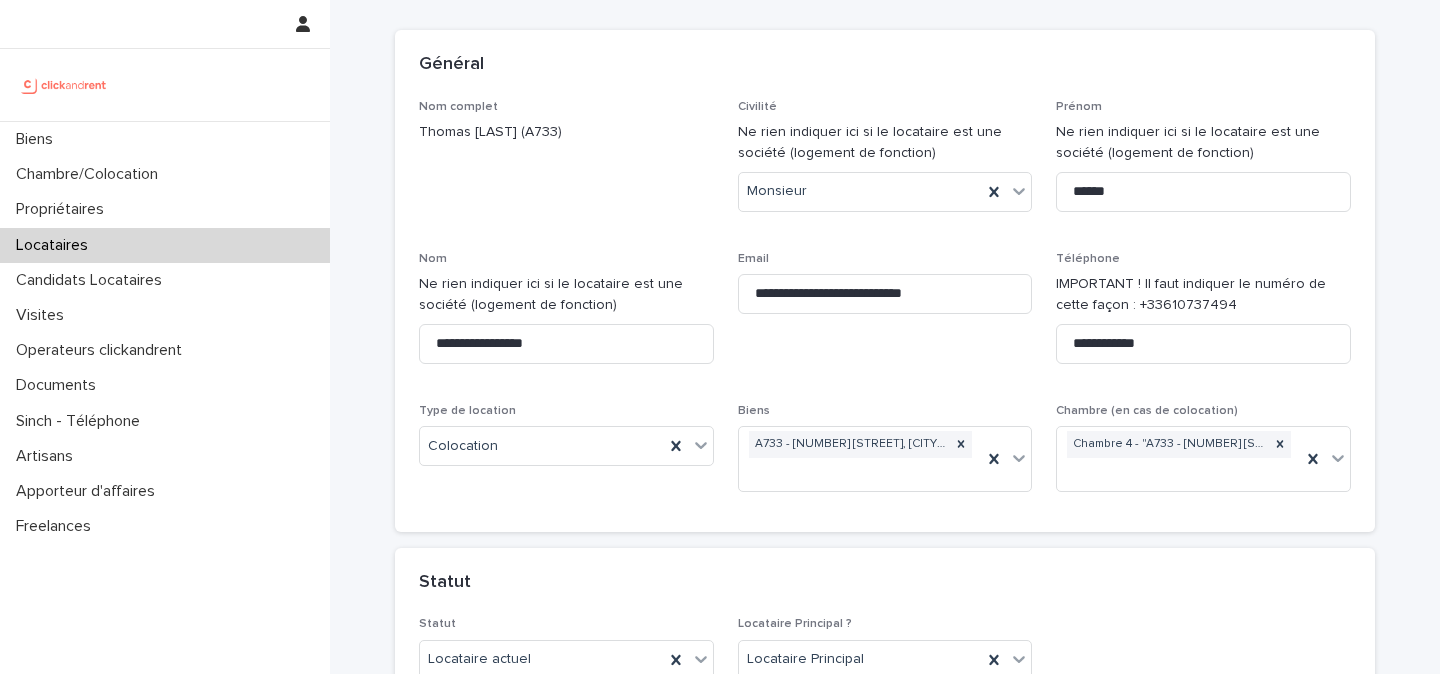 scroll, scrollTop: 137, scrollLeft: 0, axis: vertical 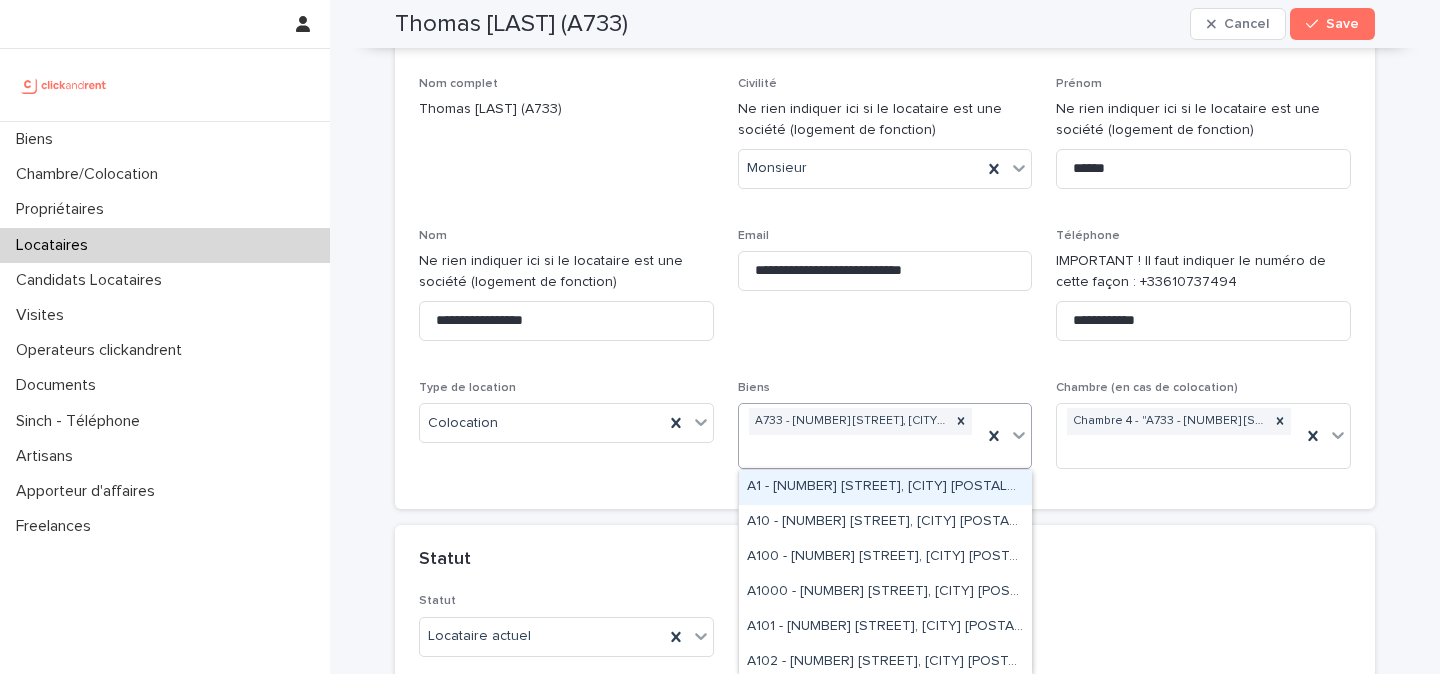 click on "A733 - [NUMBER] [STREET], [CITY] [POSTAL_CODE]" at bounding box center (861, 436) 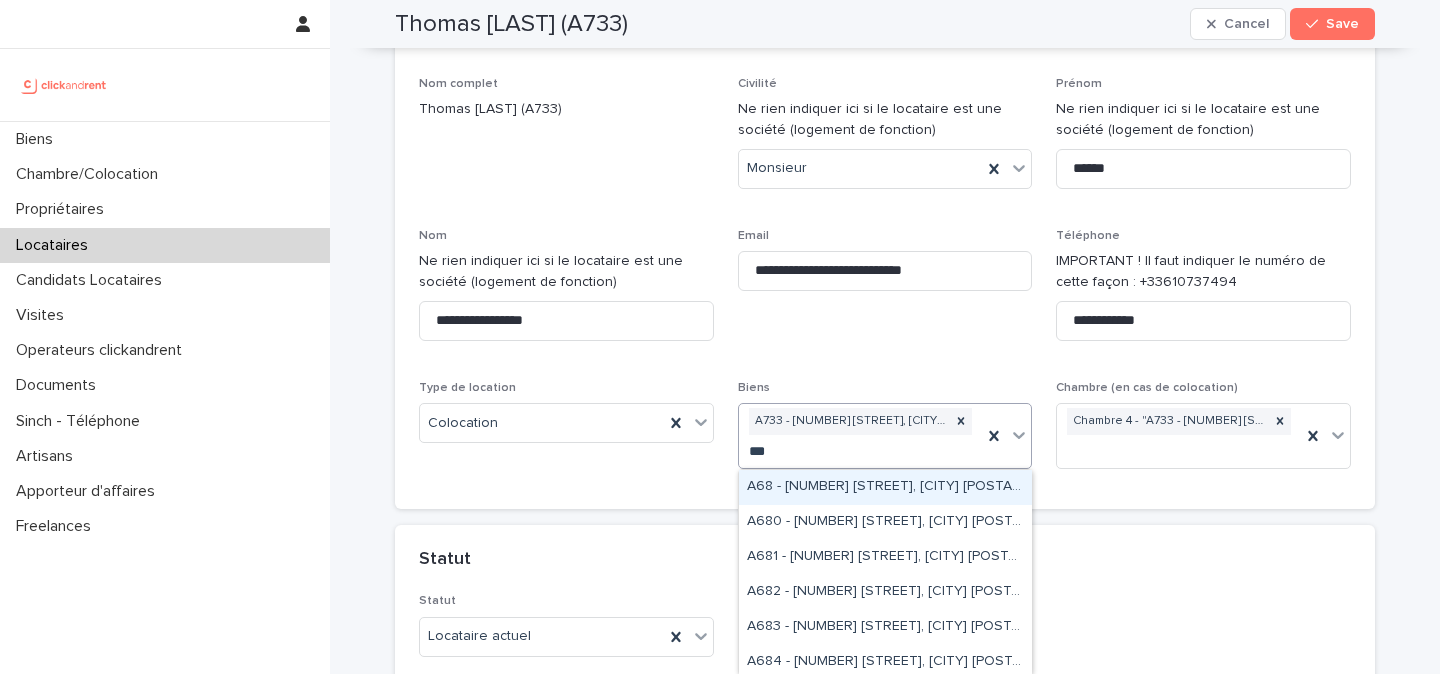 type on "****" 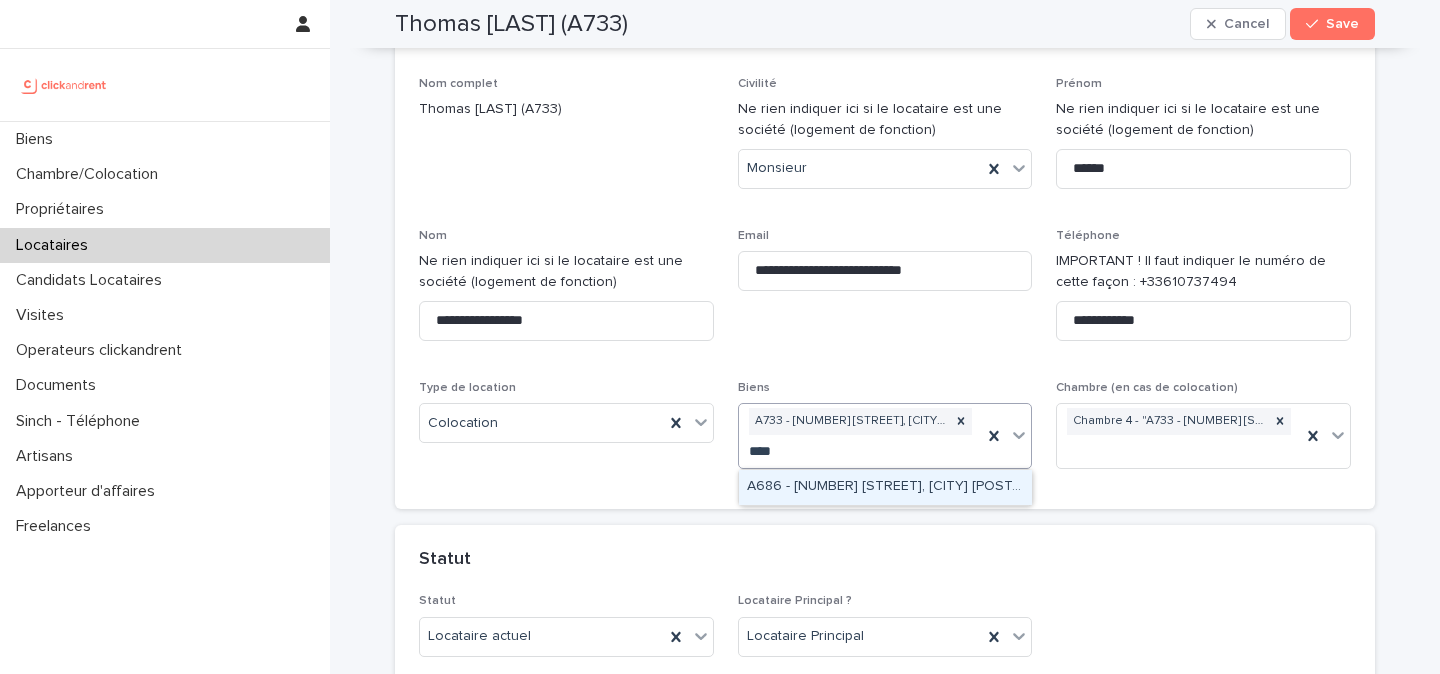 click on "A686 - [NUMBER] [STREET], [CITY] [POSTAL_CODE]" at bounding box center (885, 487) 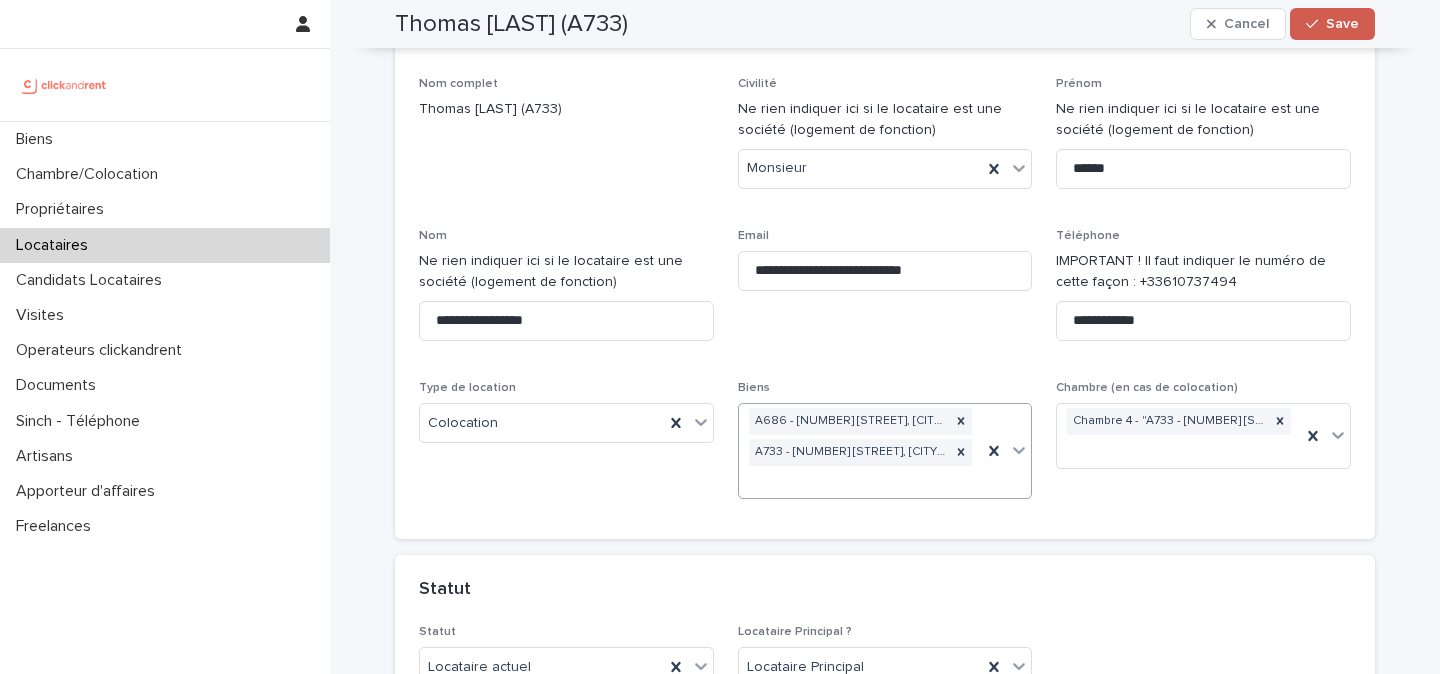 click at bounding box center [1316, 24] 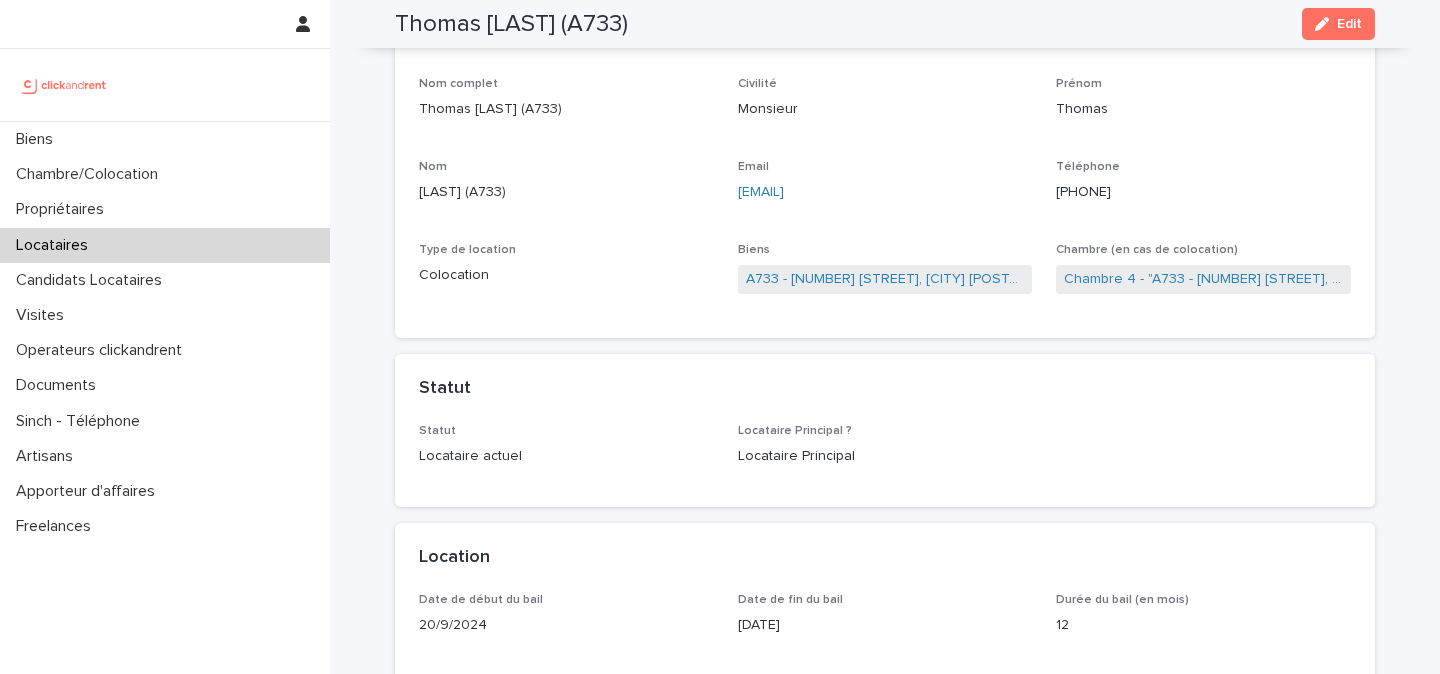click on "Biens A733 - [NUMBER] [STREET], [CITY] [POSTAL_CODE]" at bounding box center [885, 278] 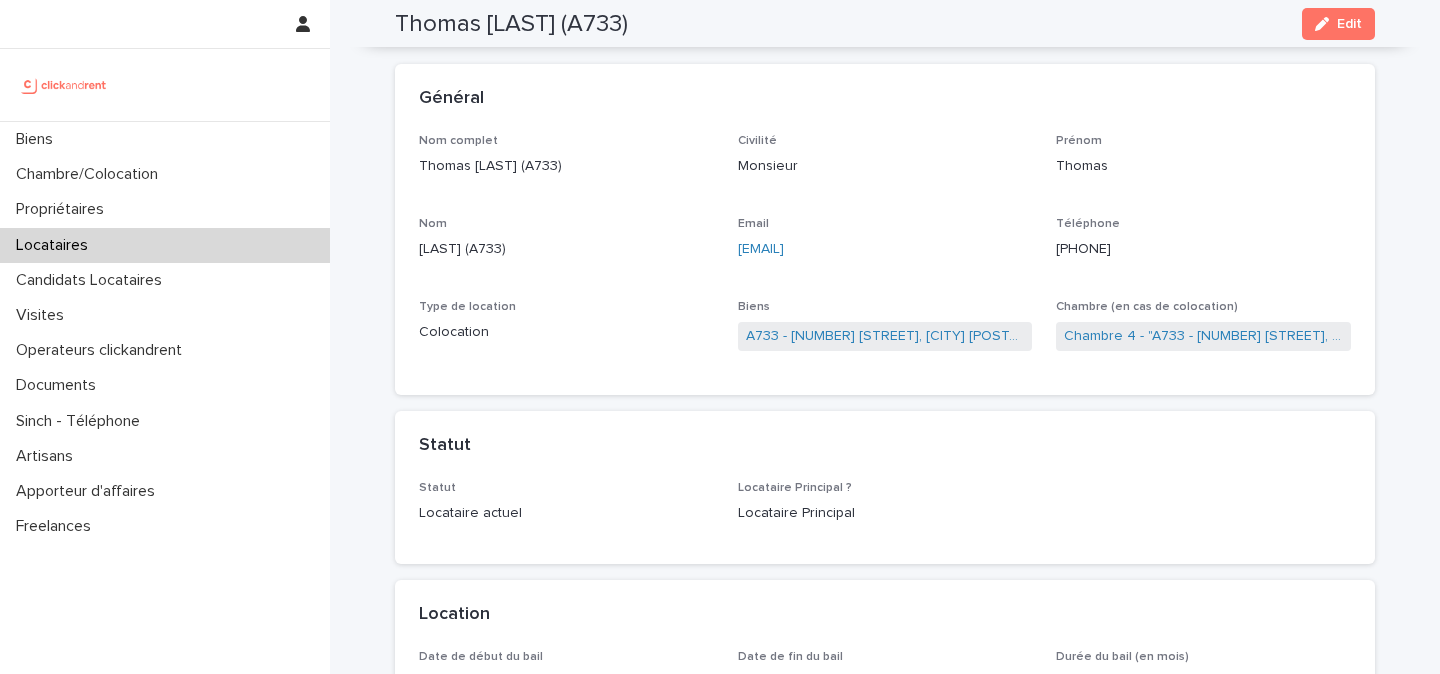 scroll, scrollTop: 9, scrollLeft: 0, axis: vertical 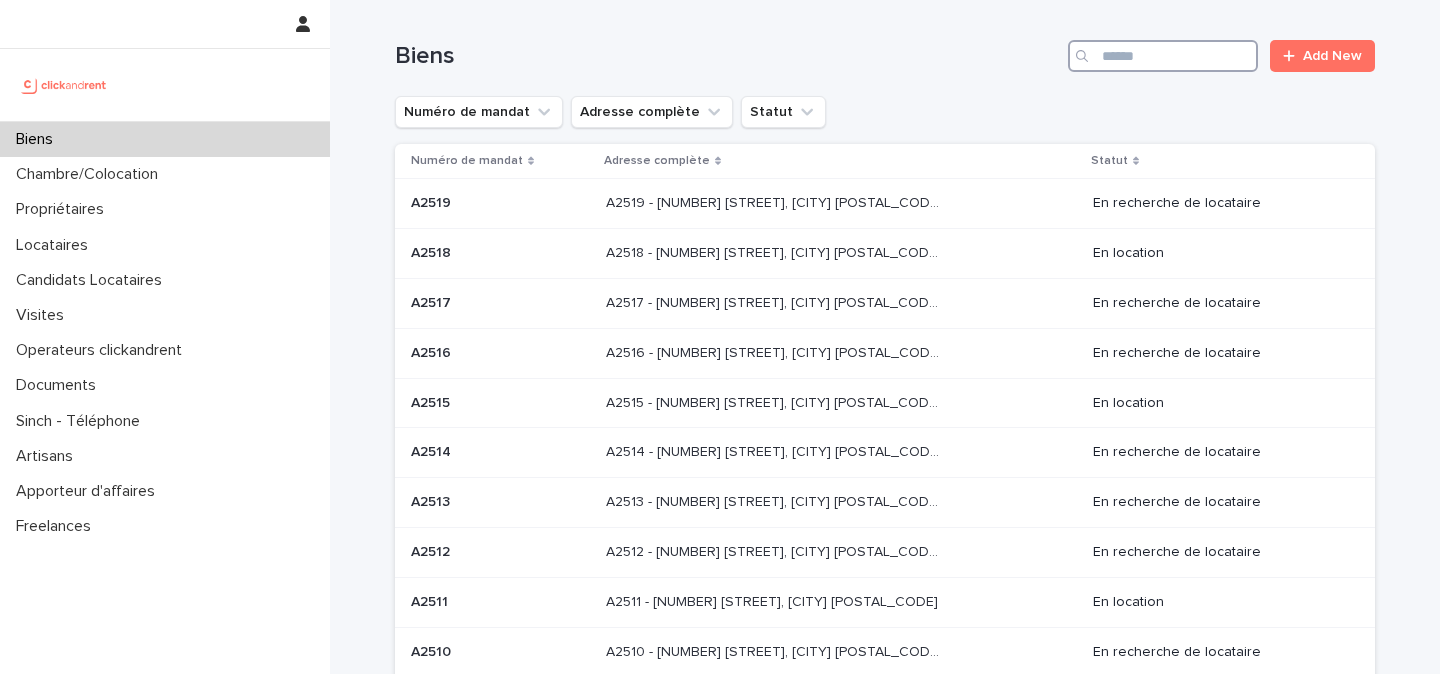 click at bounding box center [1163, 56] 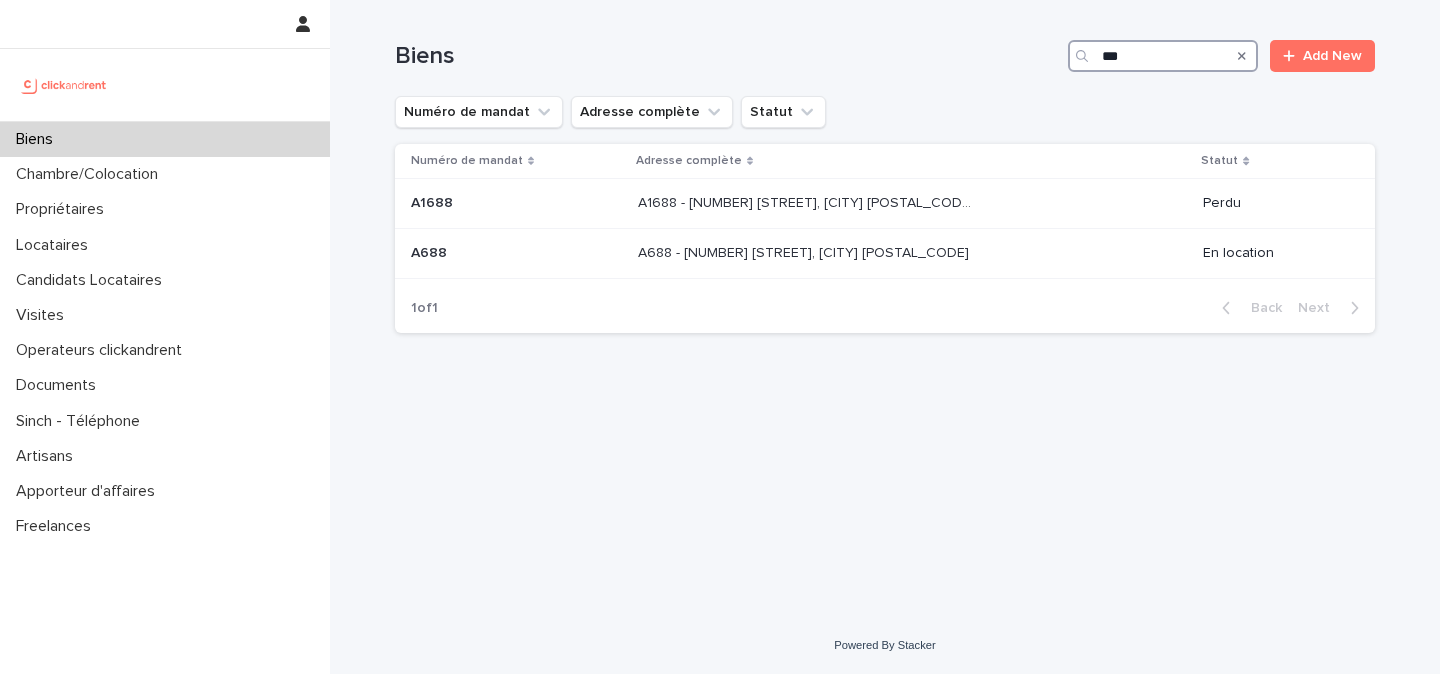 click on "***" at bounding box center (1163, 56) 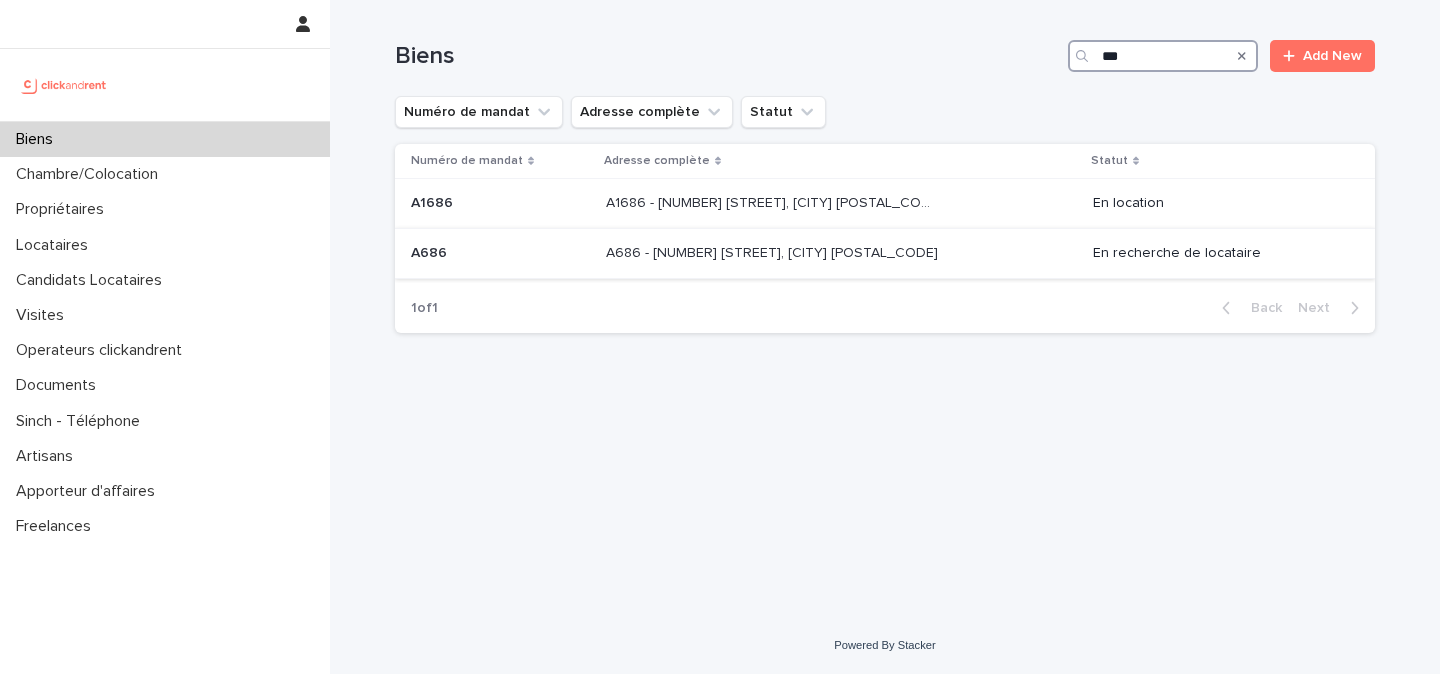 type on "***" 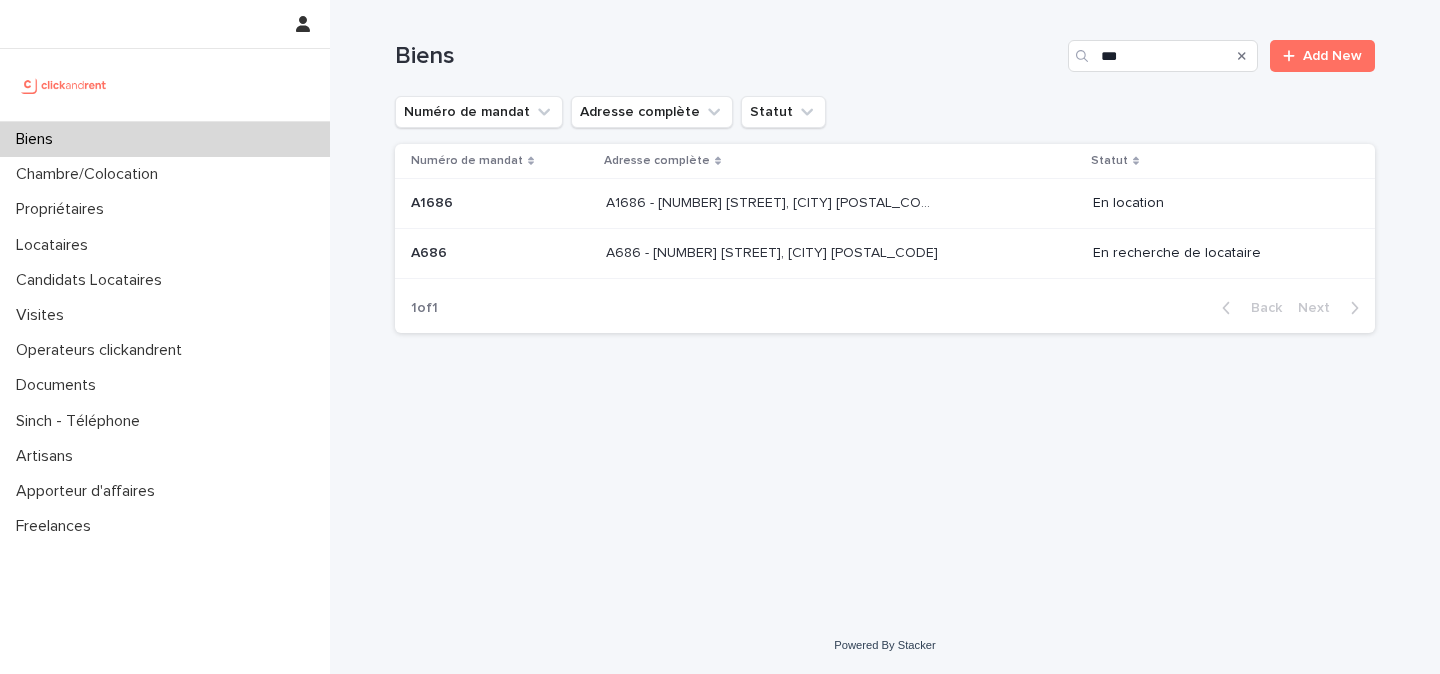 click on "A686 - [NUMBER] [STREET], [CITY] [POSTAL_CODE]" at bounding box center (774, 251) 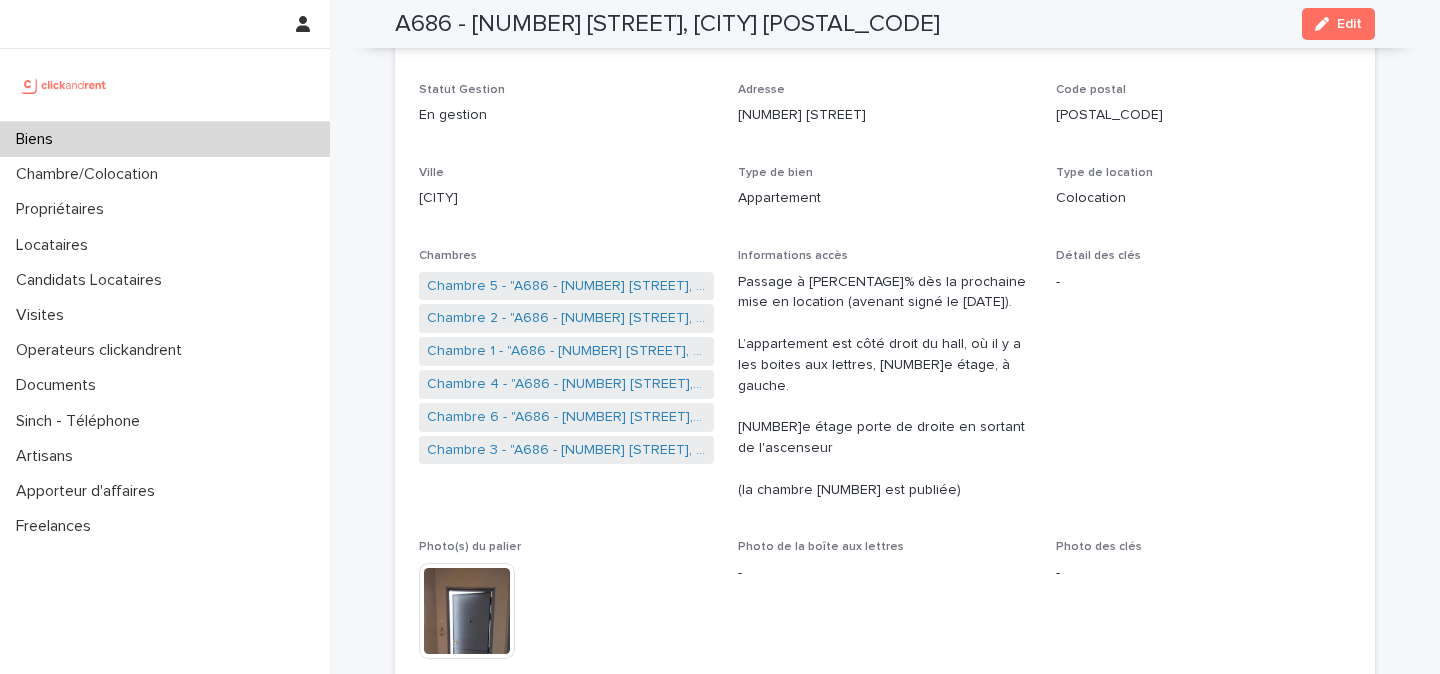 scroll, scrollTop: 233, scrollLeft: 0, axis: vertical 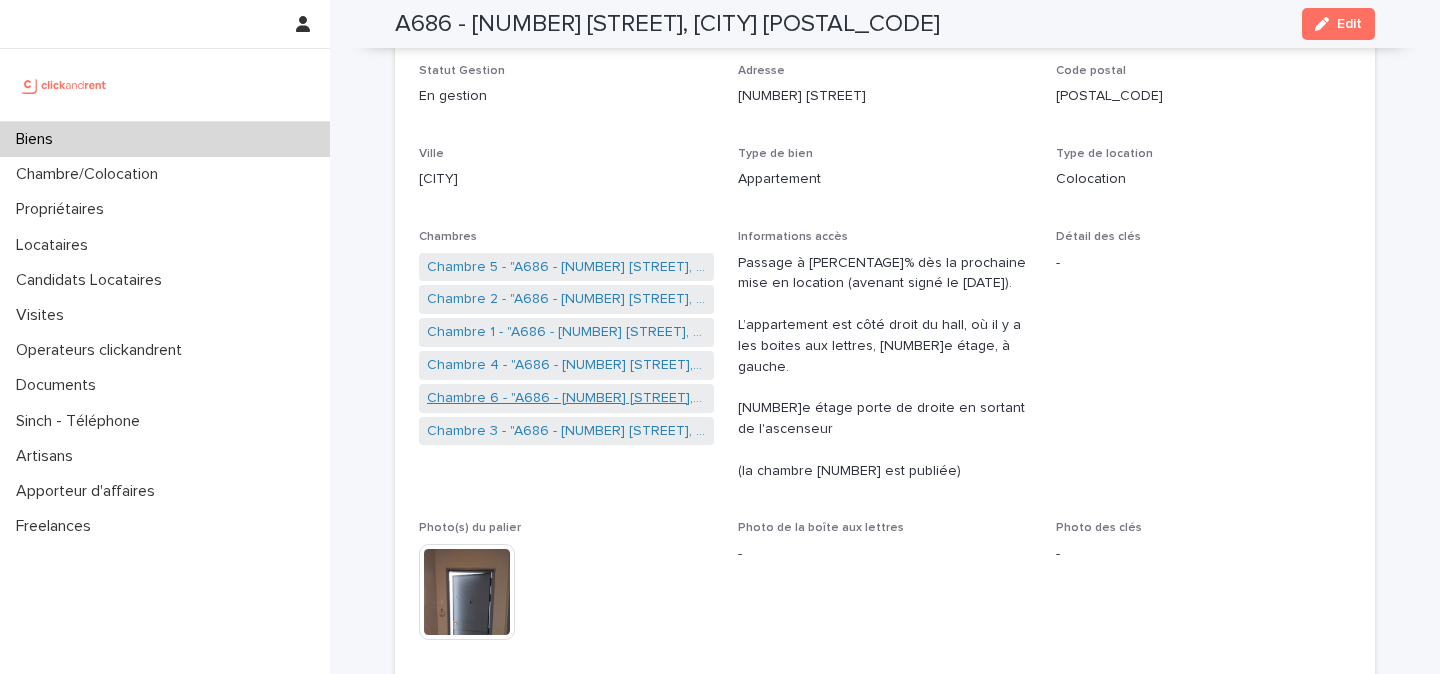 click on "Chambre 6 - "A686 - 28 allée de la Toison d'Or,  Créteil 94000"" at bounding box center (566, 398) 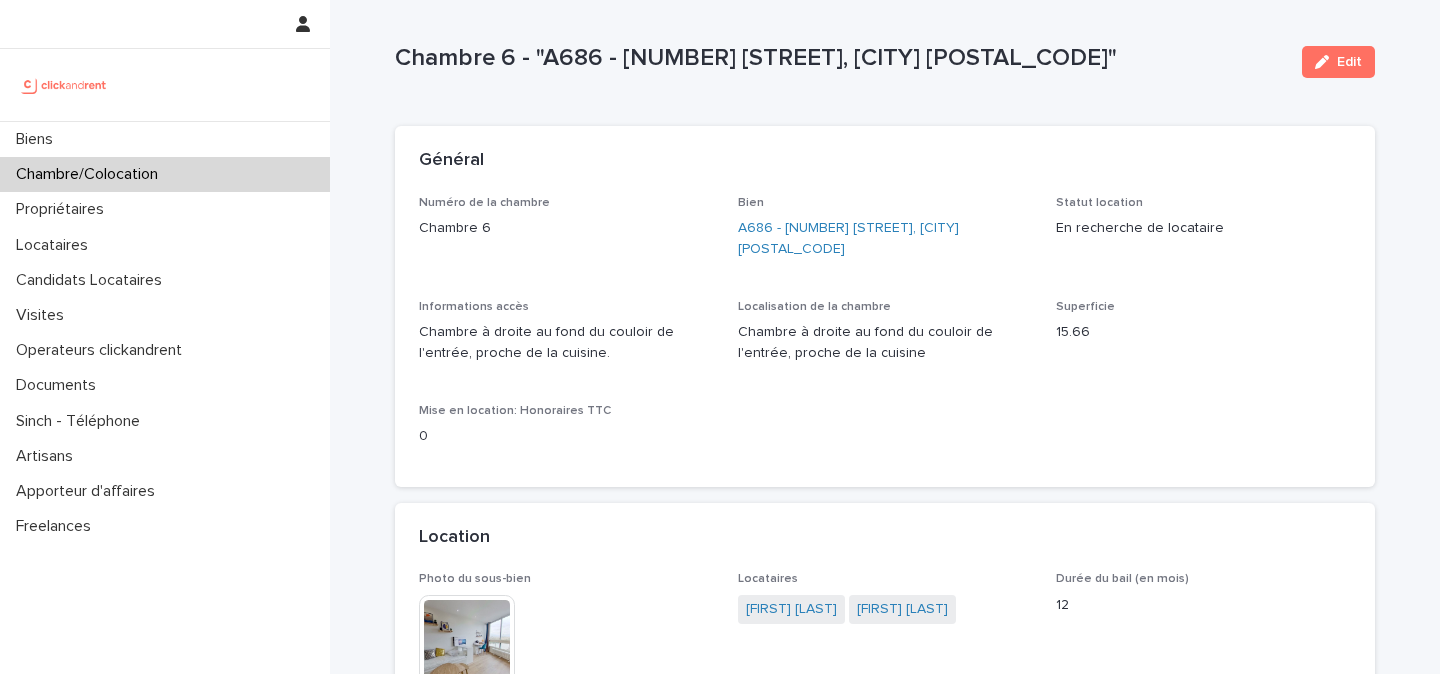 scroll, scrollTop: 24, scrollLeft: 0, axis: vertical 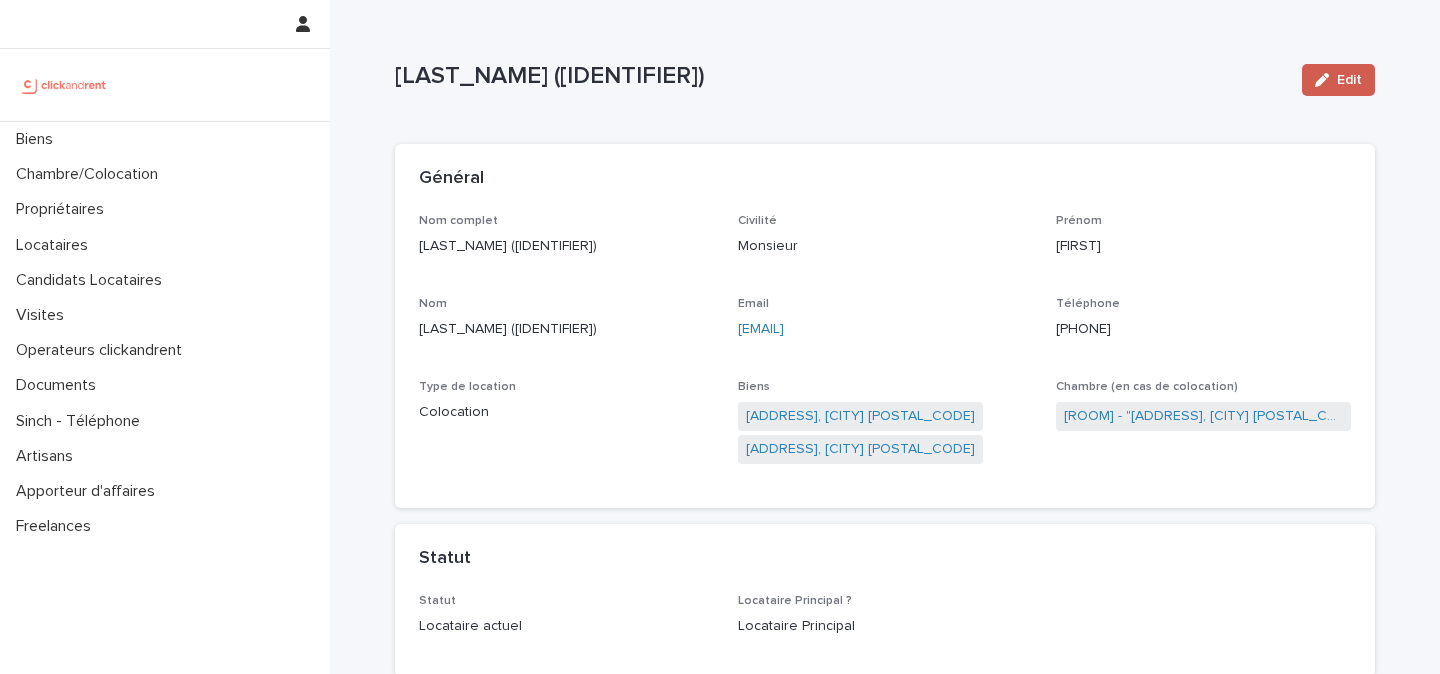 click on "Edit" at bounding box center [1349, 80] 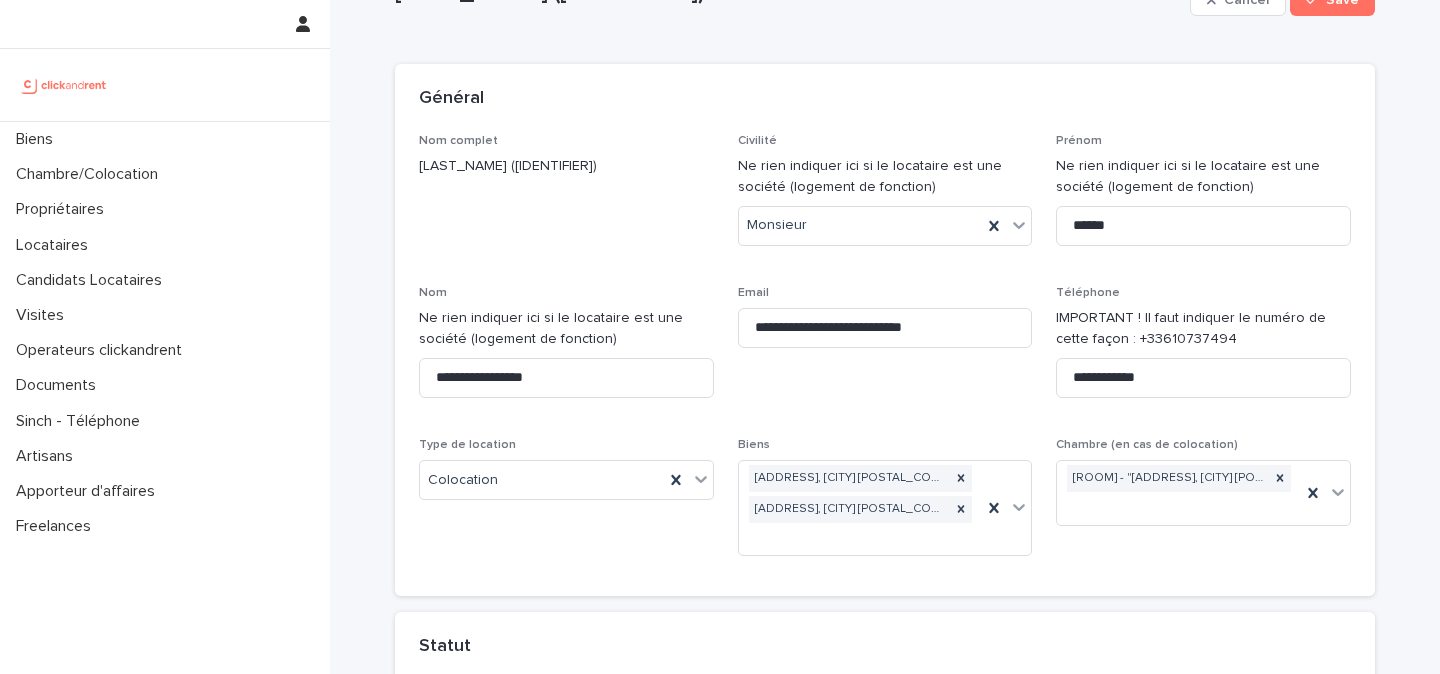 scroll, scrollTop: 82, scrollLeft: 0, axis: vertical 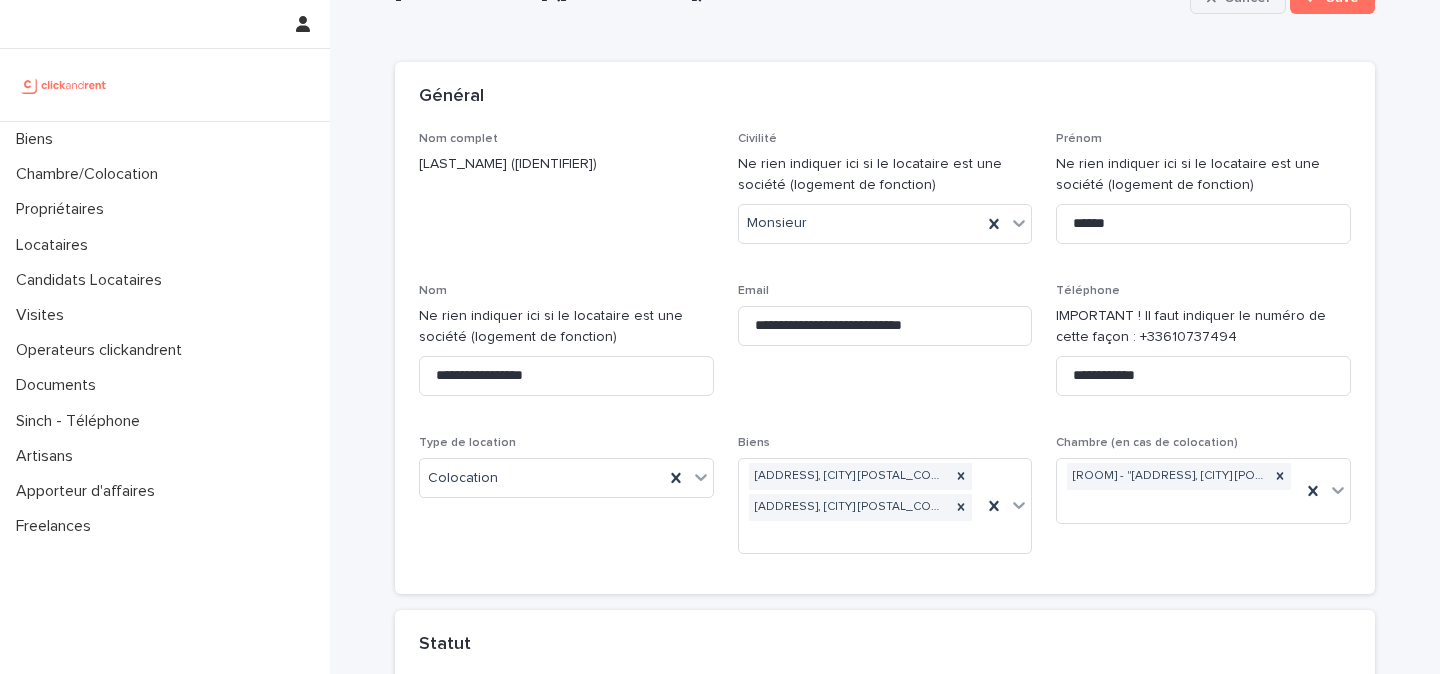 click on "Cancel" at bounding box center [1238, -2] 